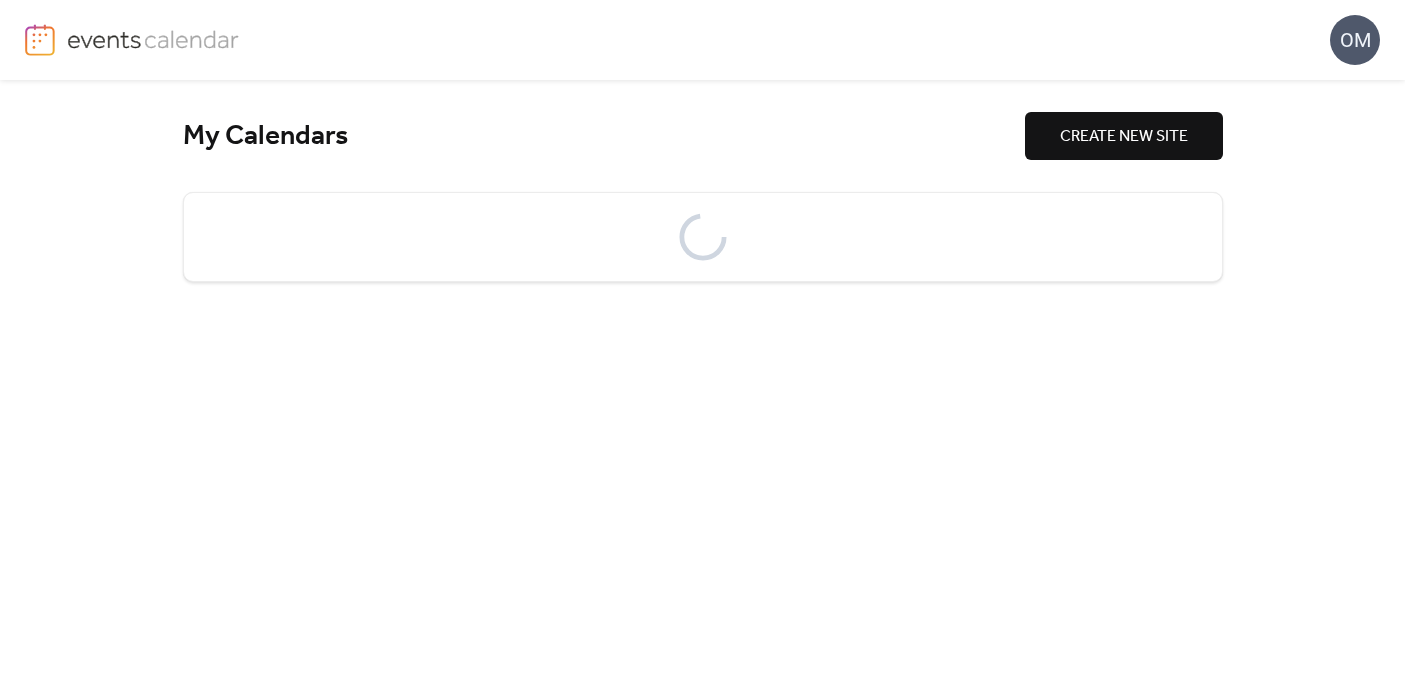 scroll, scrollTop: 0, scrollLeft: 0, axis: both 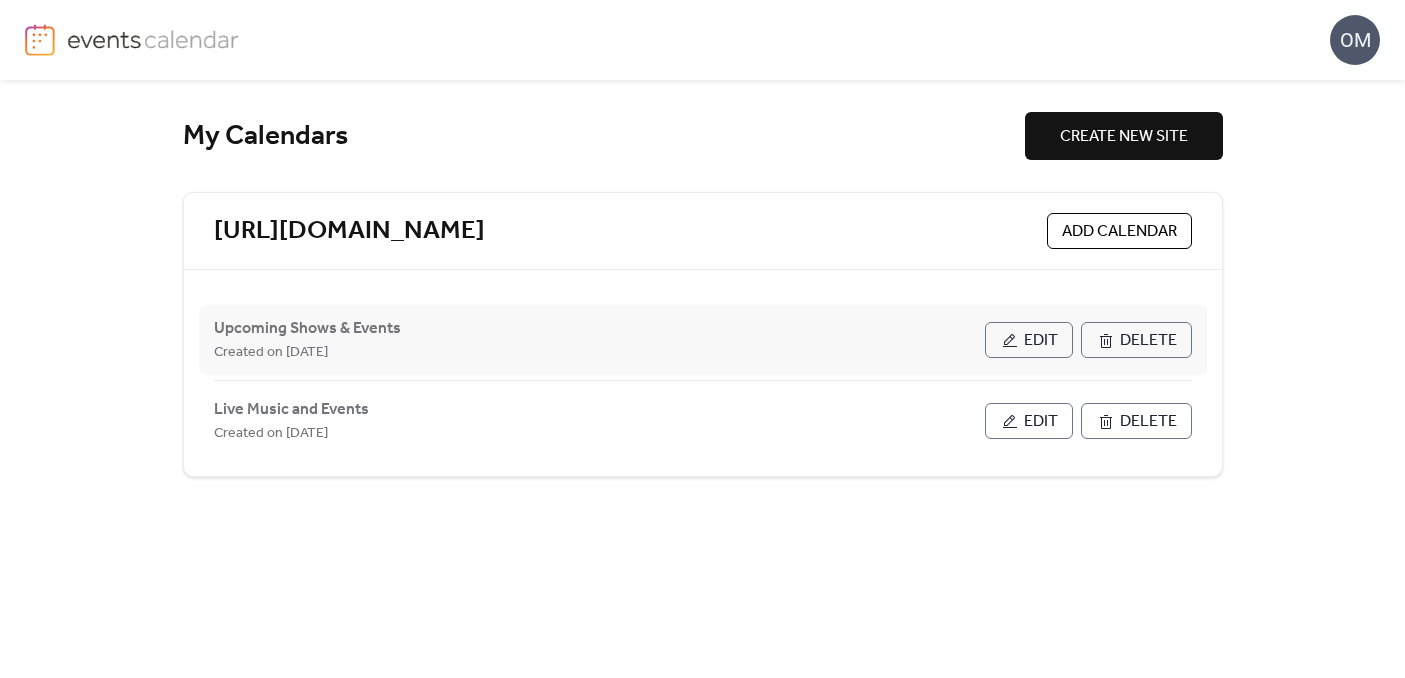 click on "Edit" at bounding box center [1041, 341] 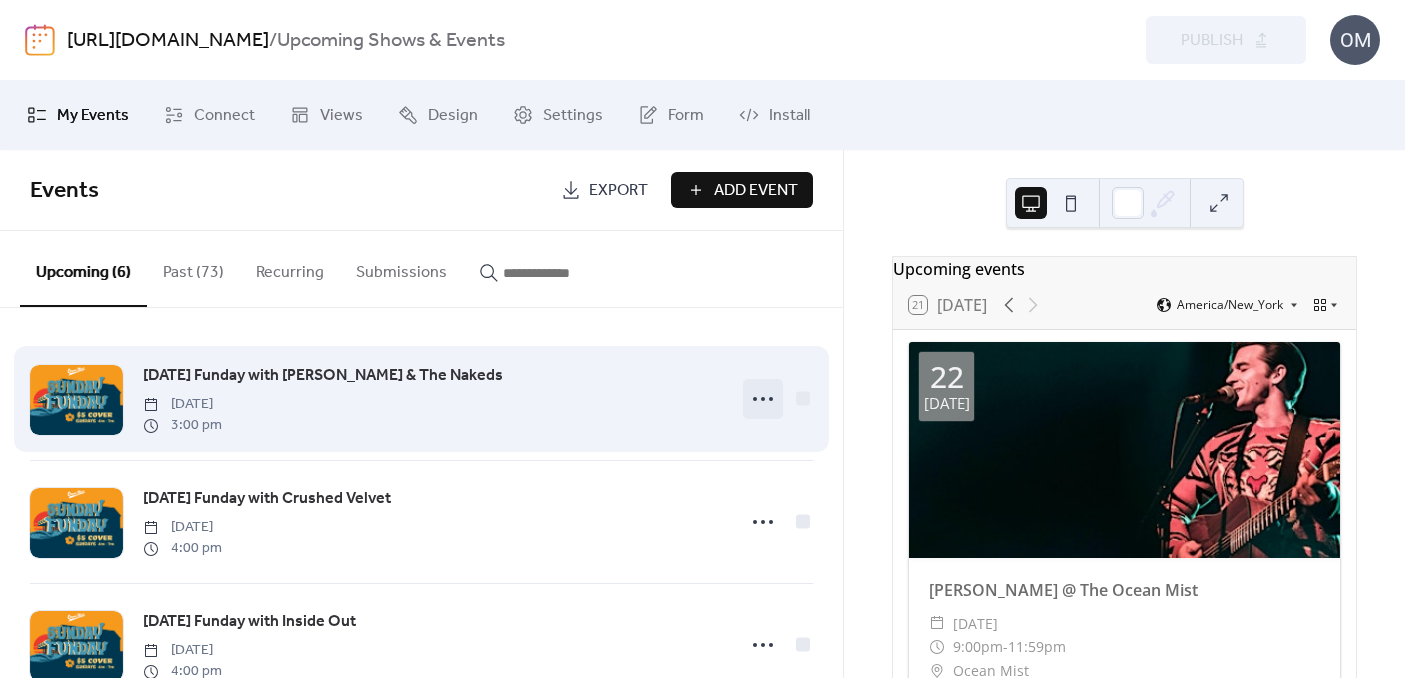 click 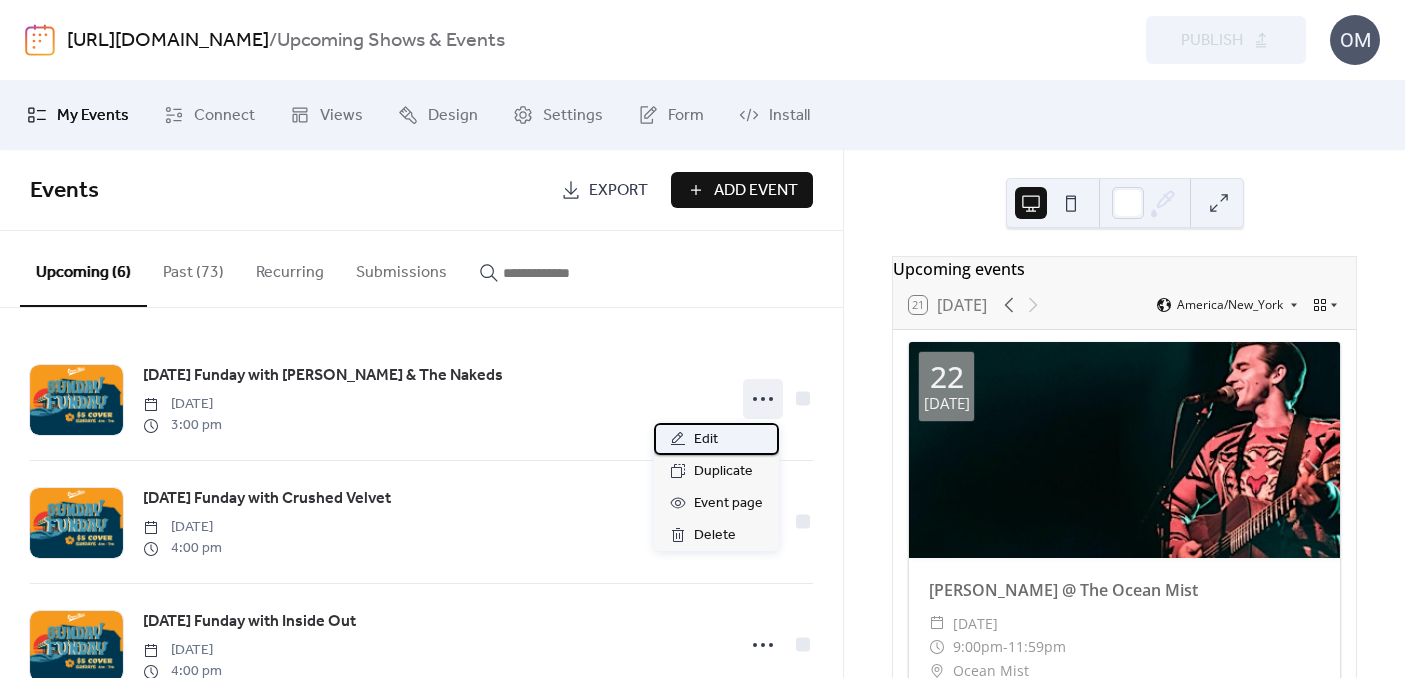 click on "Edit" at bounding box center (706, 440) 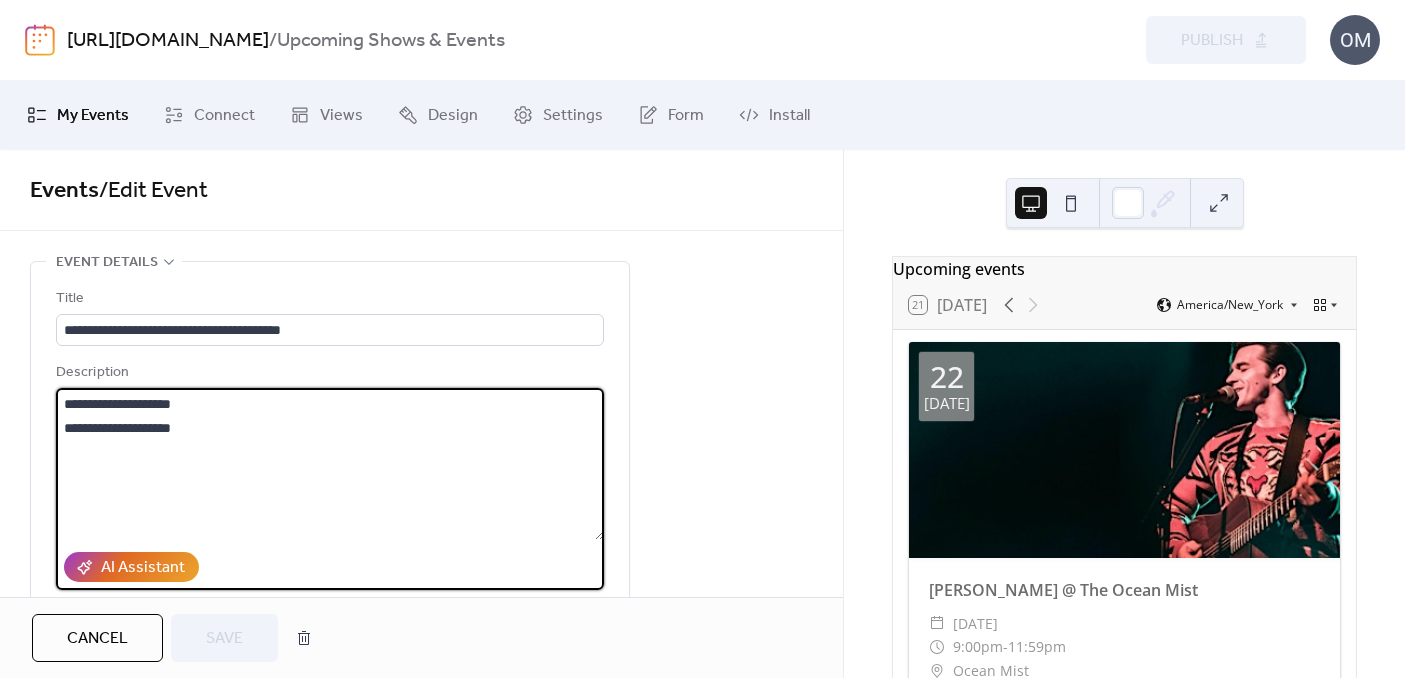 drag, startPoint x: 104, startPoint y: 408, endPoint x: 82, endPoint y: 408, distance: 22 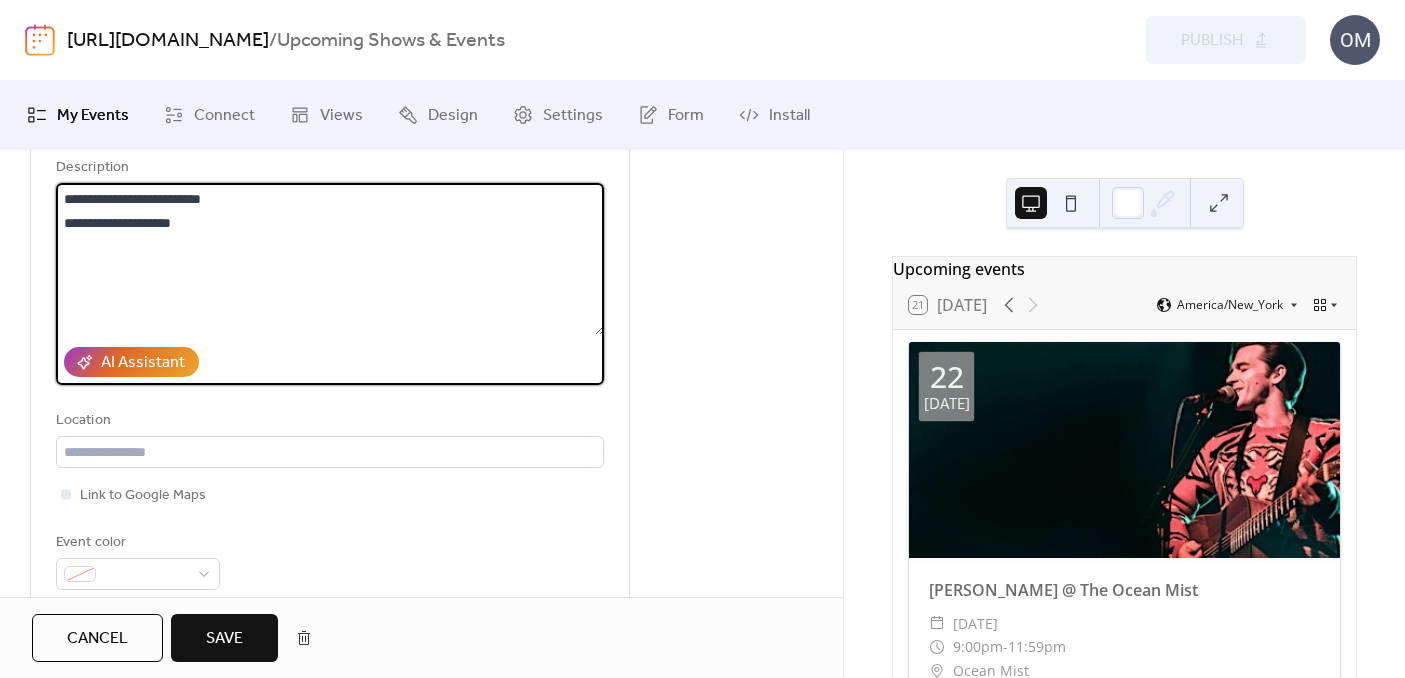 scroll, scrollTop: 571, scrollLeft: 0, axis: vertical 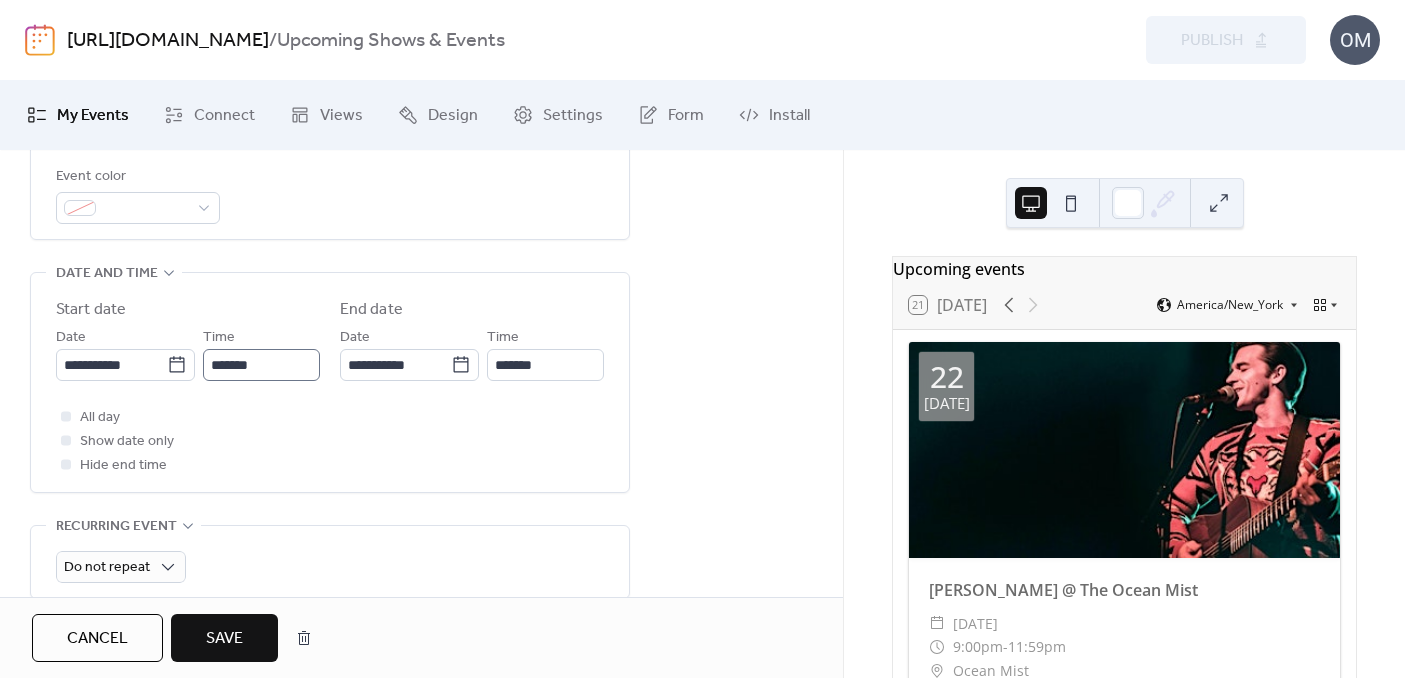 type on "**********" 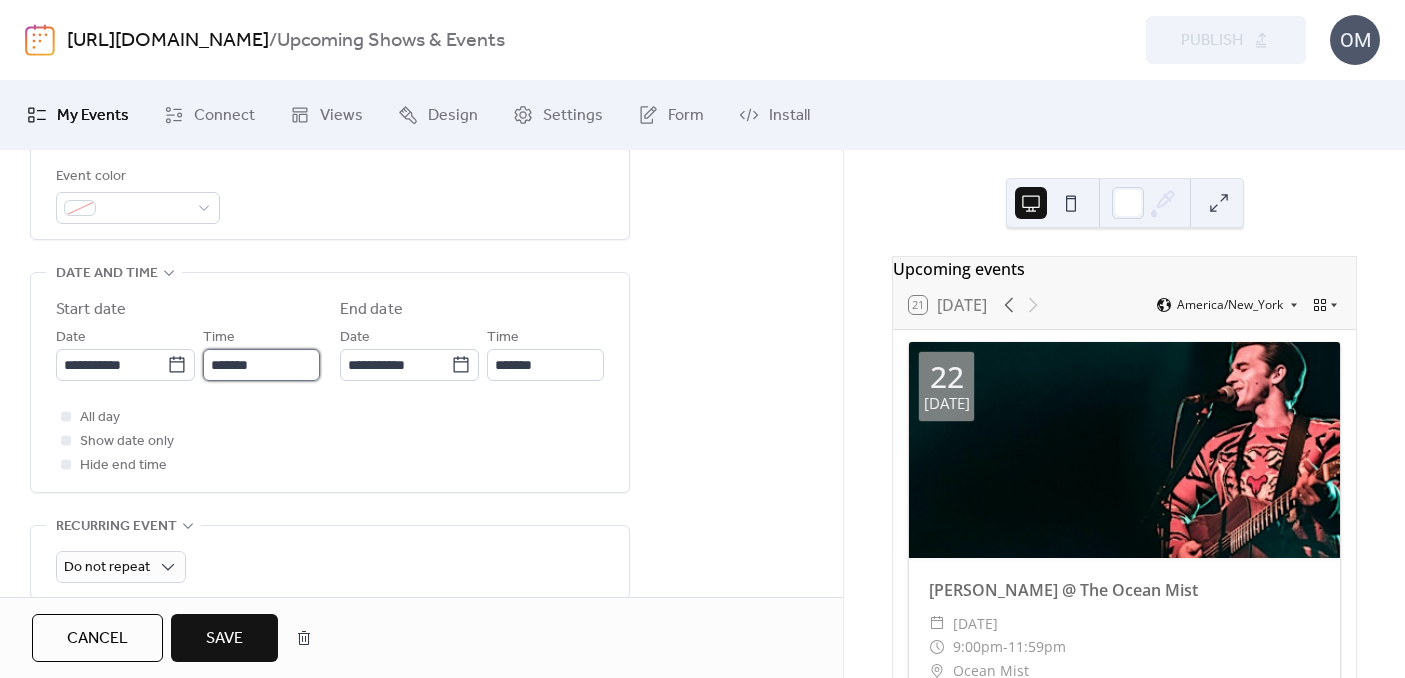 click on "*******" at bounding box center [261, 365] 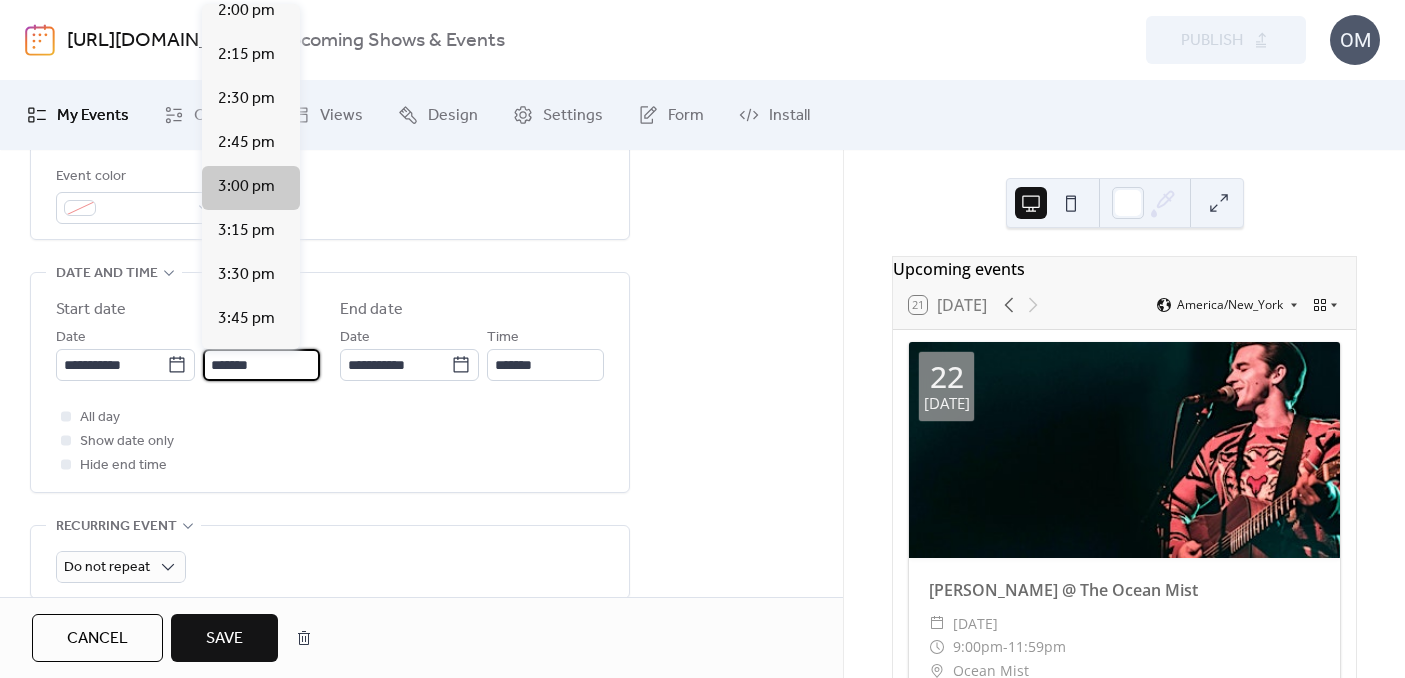 scroll, scrollTop: 2473, scrollLeft: 0, axis: vertical 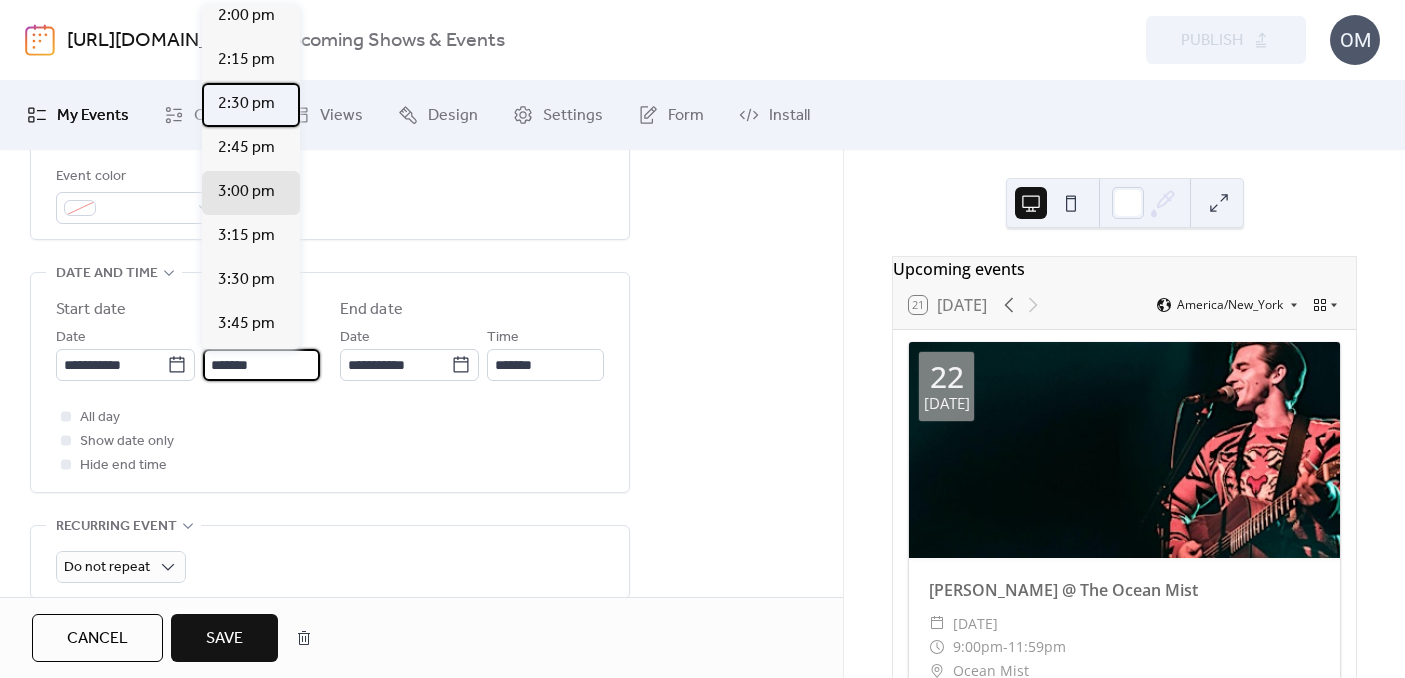 click on "2:30 pm" at bounding box center (246, 104) 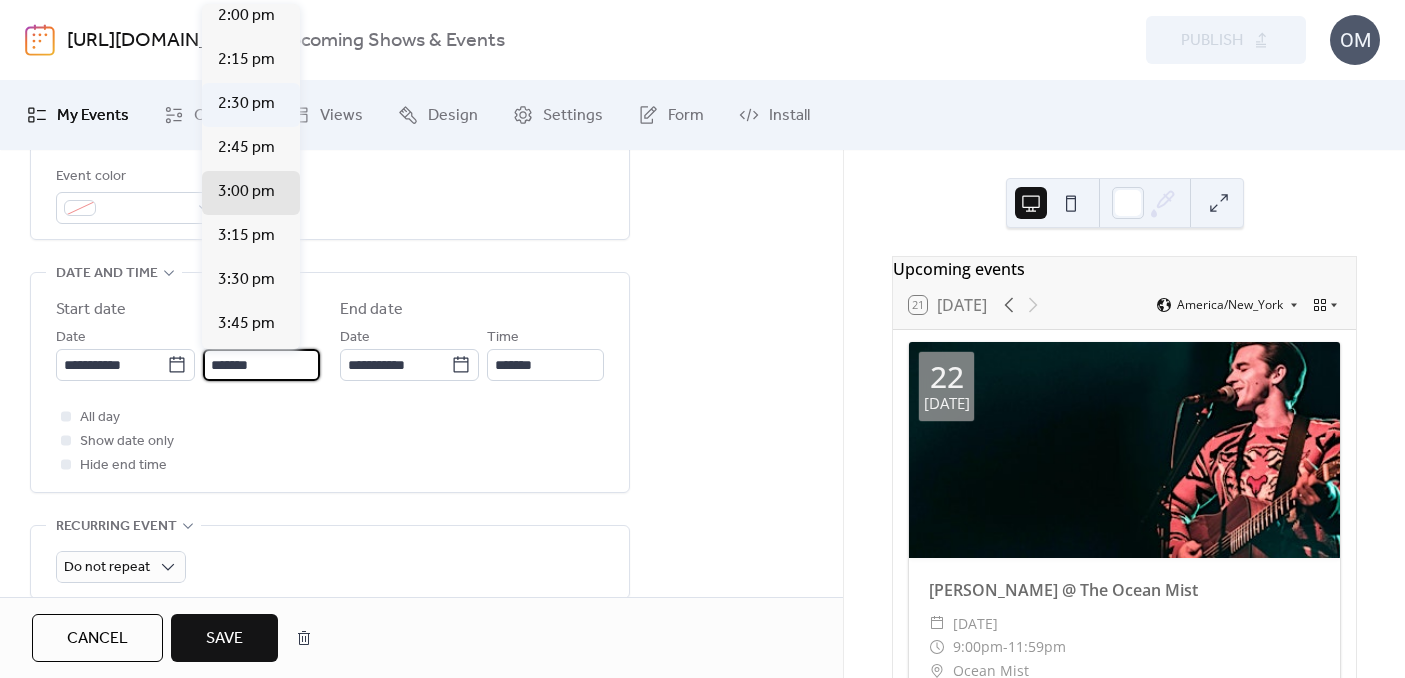 type on "*******" 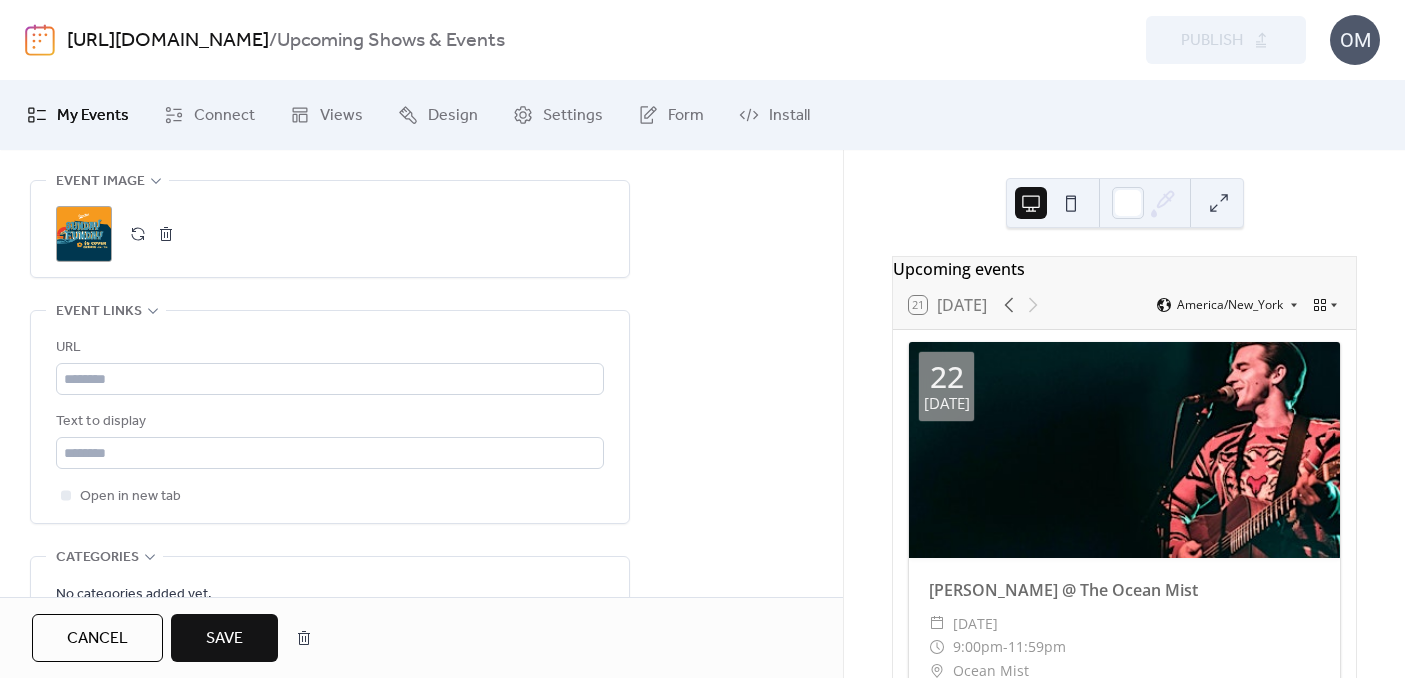 scroll, scrollTop: 1129, scrollLeft: 0, axis: vertical 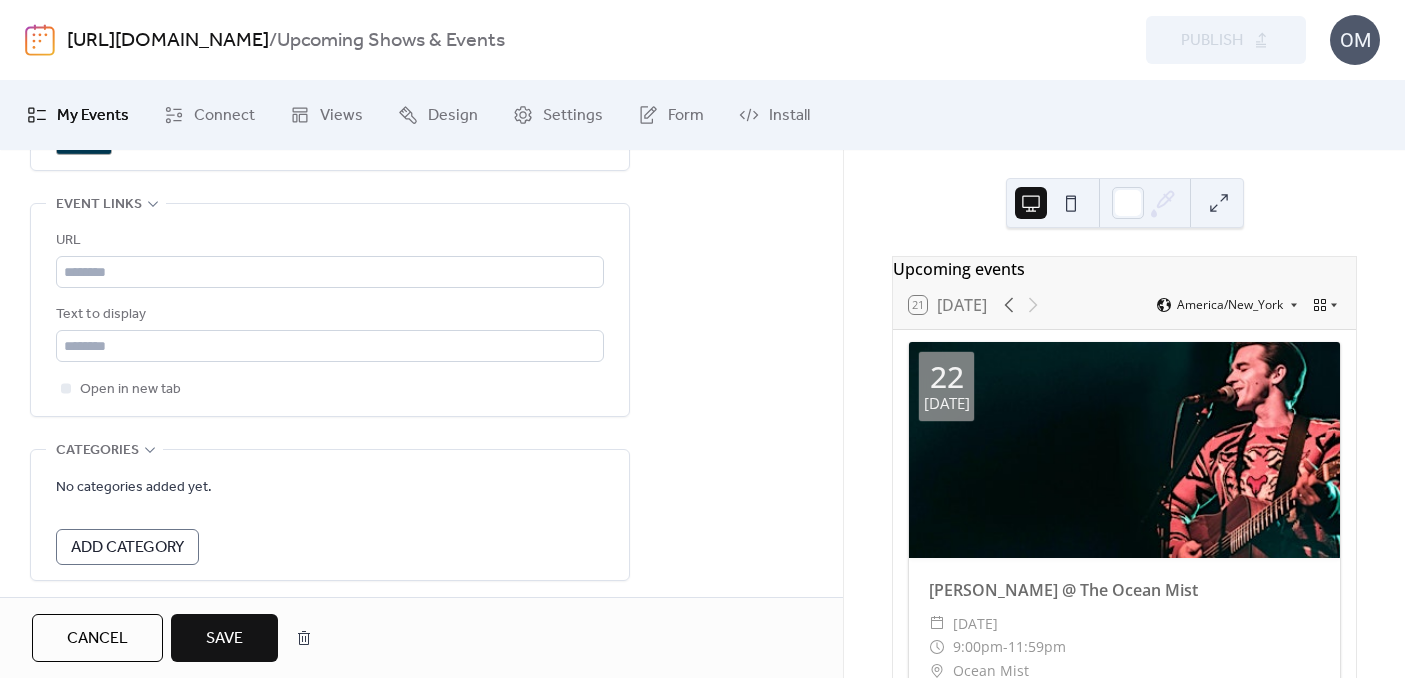 click on "Save" at bounding box center (224, 638) 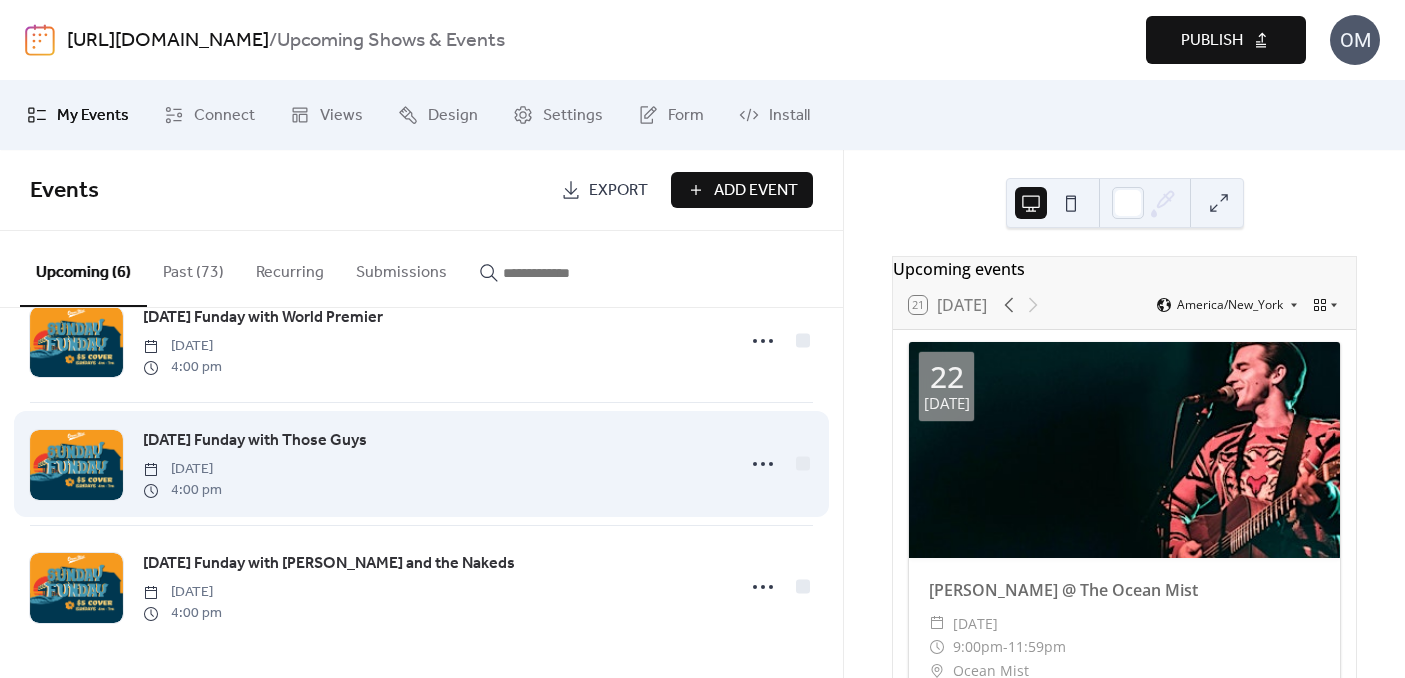 scroll, scrollTop: 430, scrollLeft: 0, axis: vertical 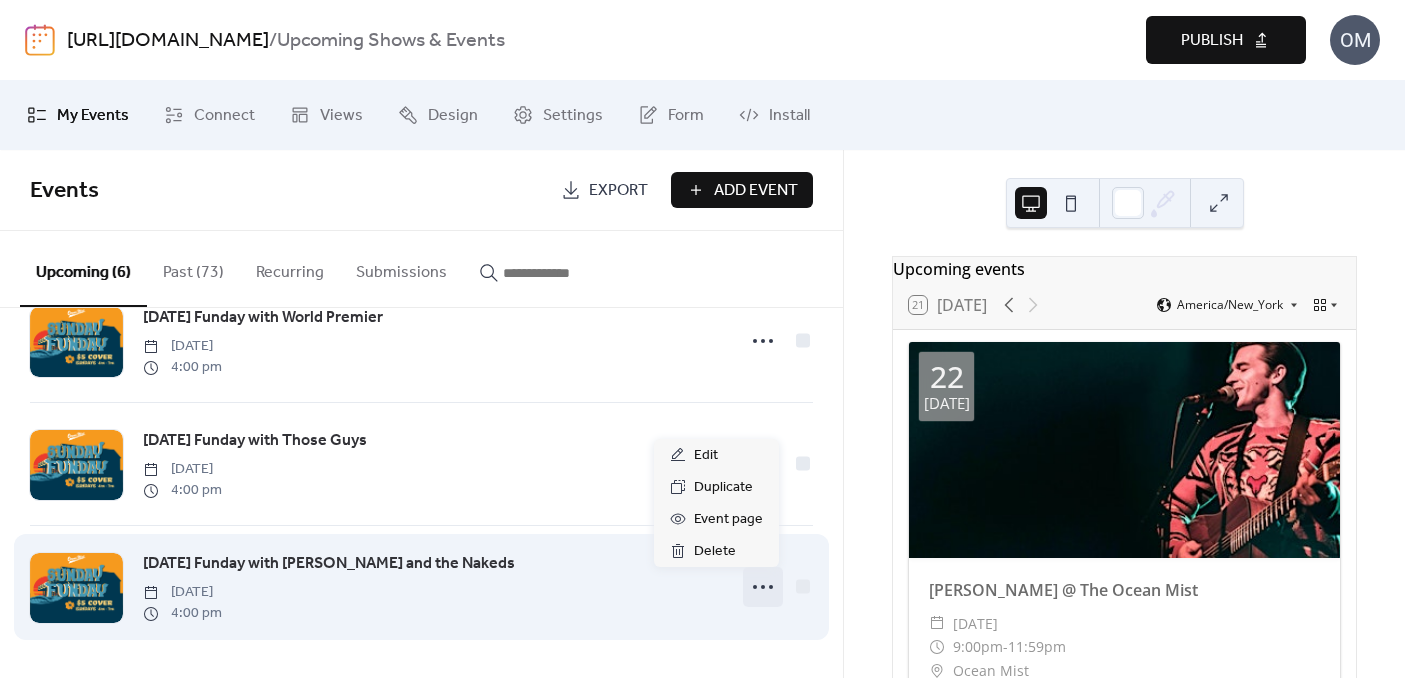 click 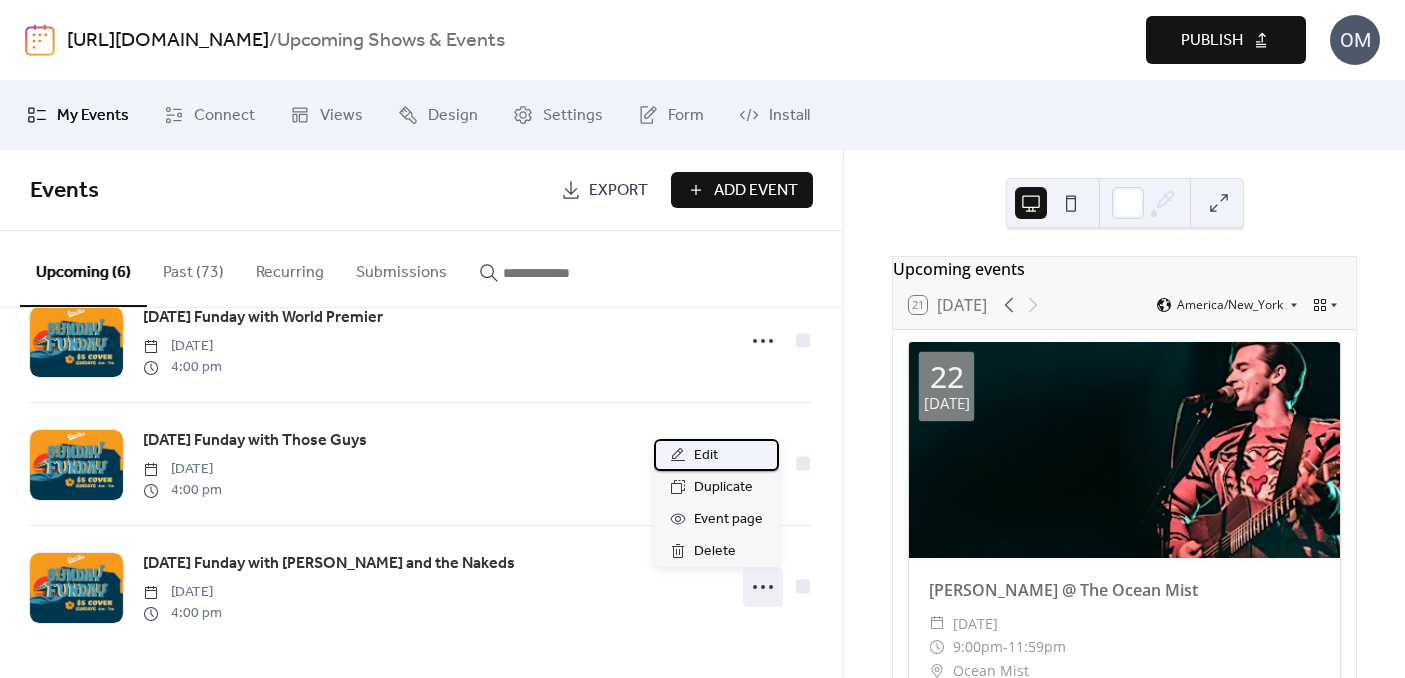 click on "Edit" at bounding box center [706, 456] 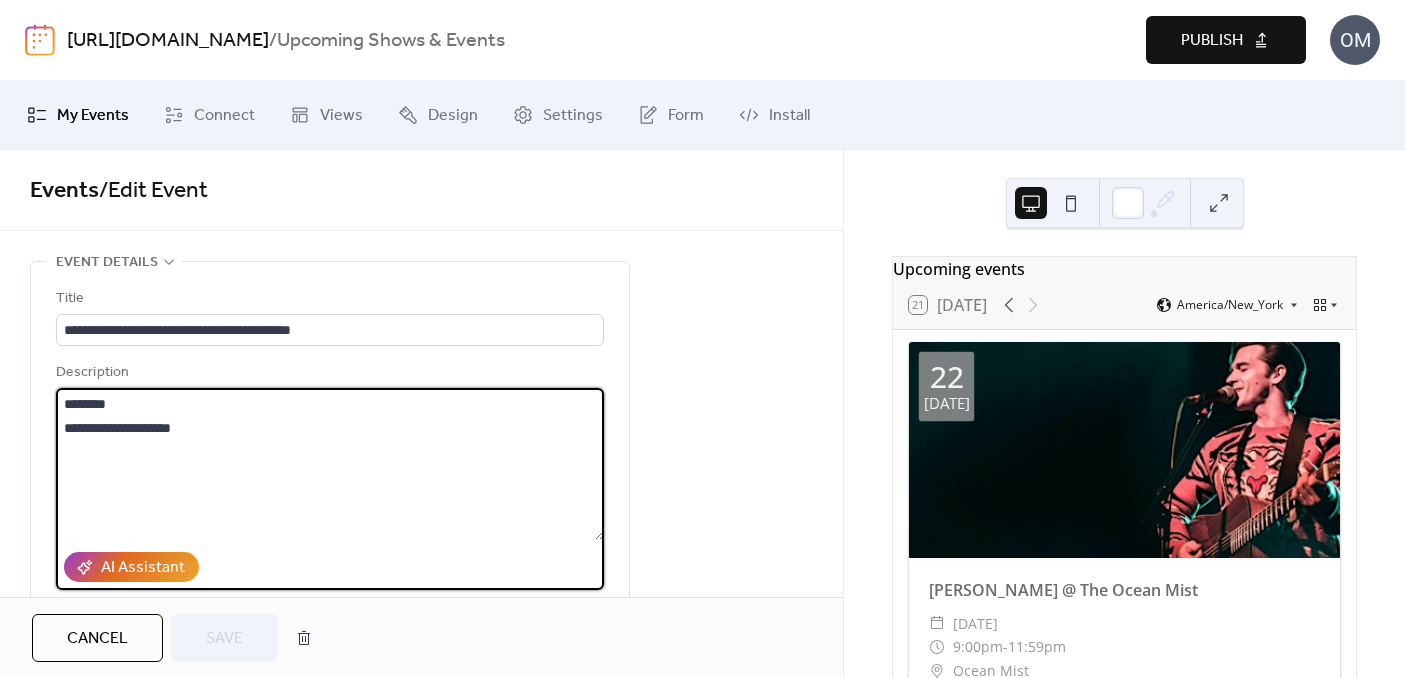 drag, startPoint x: 101, startPoint y: 403, endPoint x: 80, endPoint y: 403, distance: 21 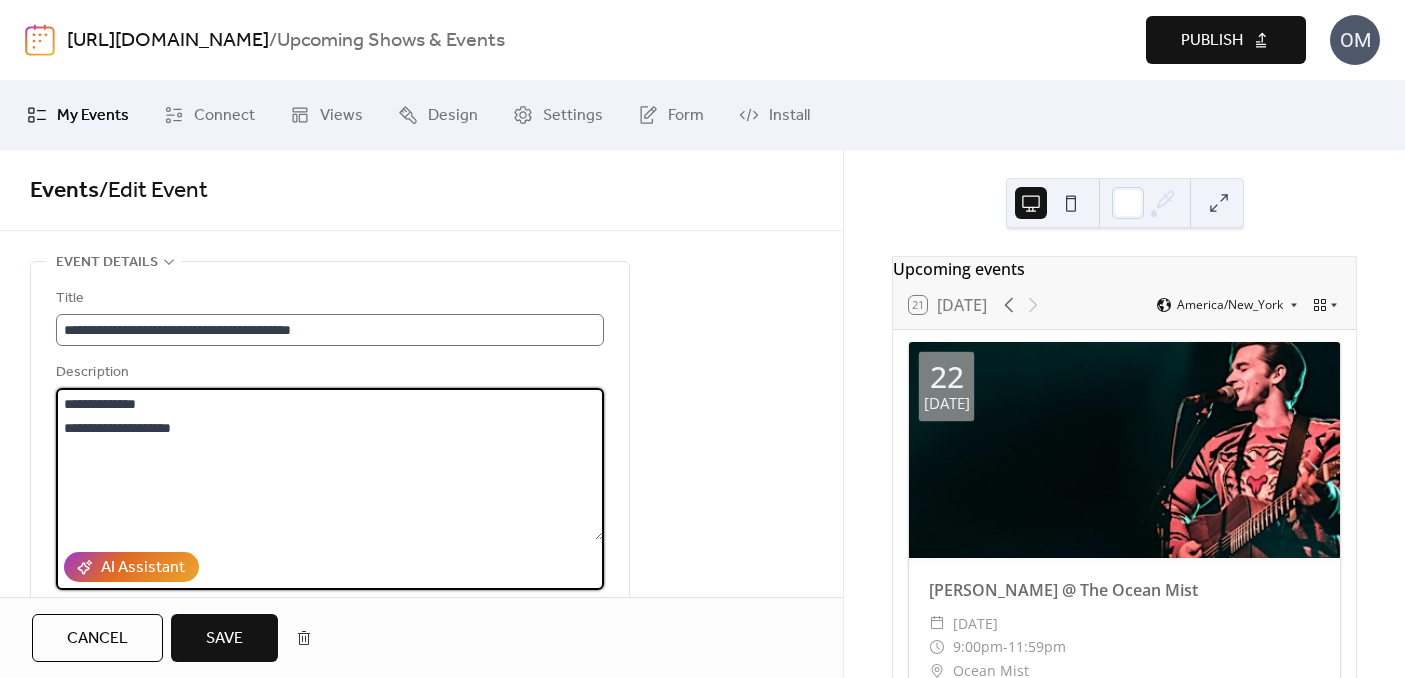 type on "**********" 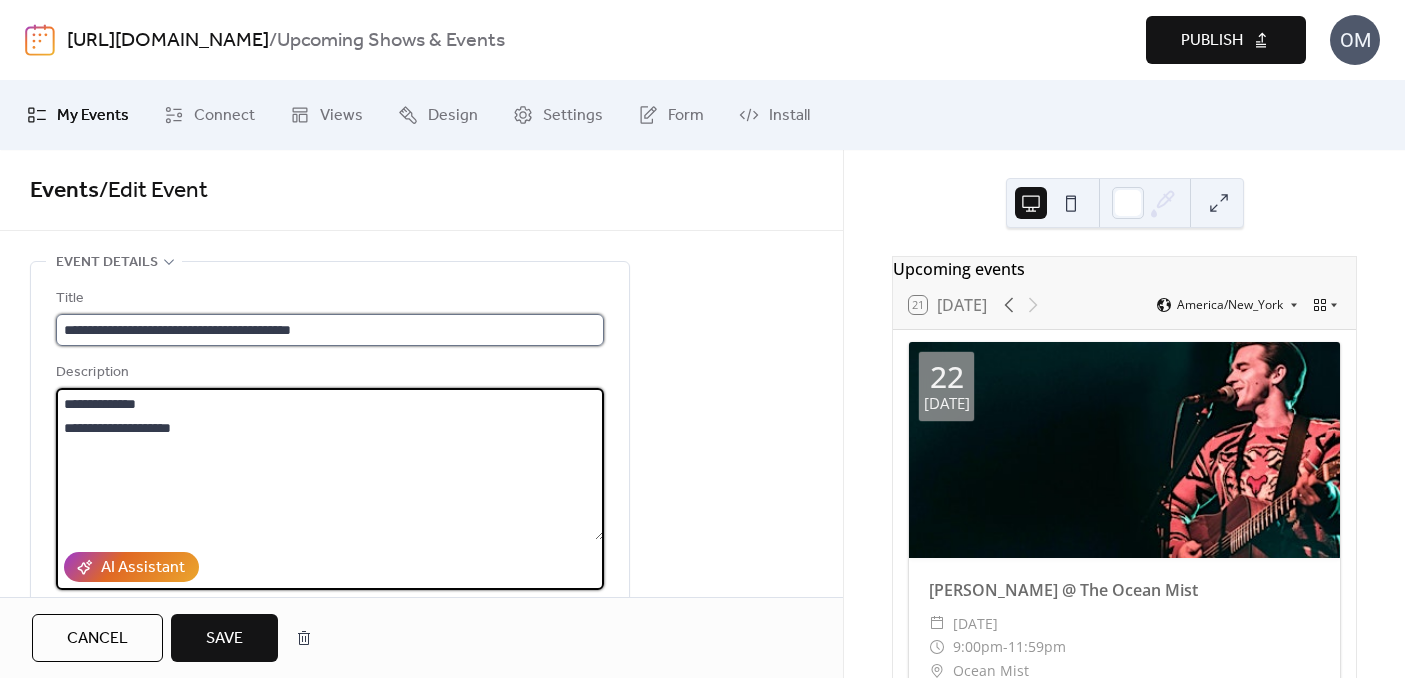 click on "**********" at bounding box center [330, 330] 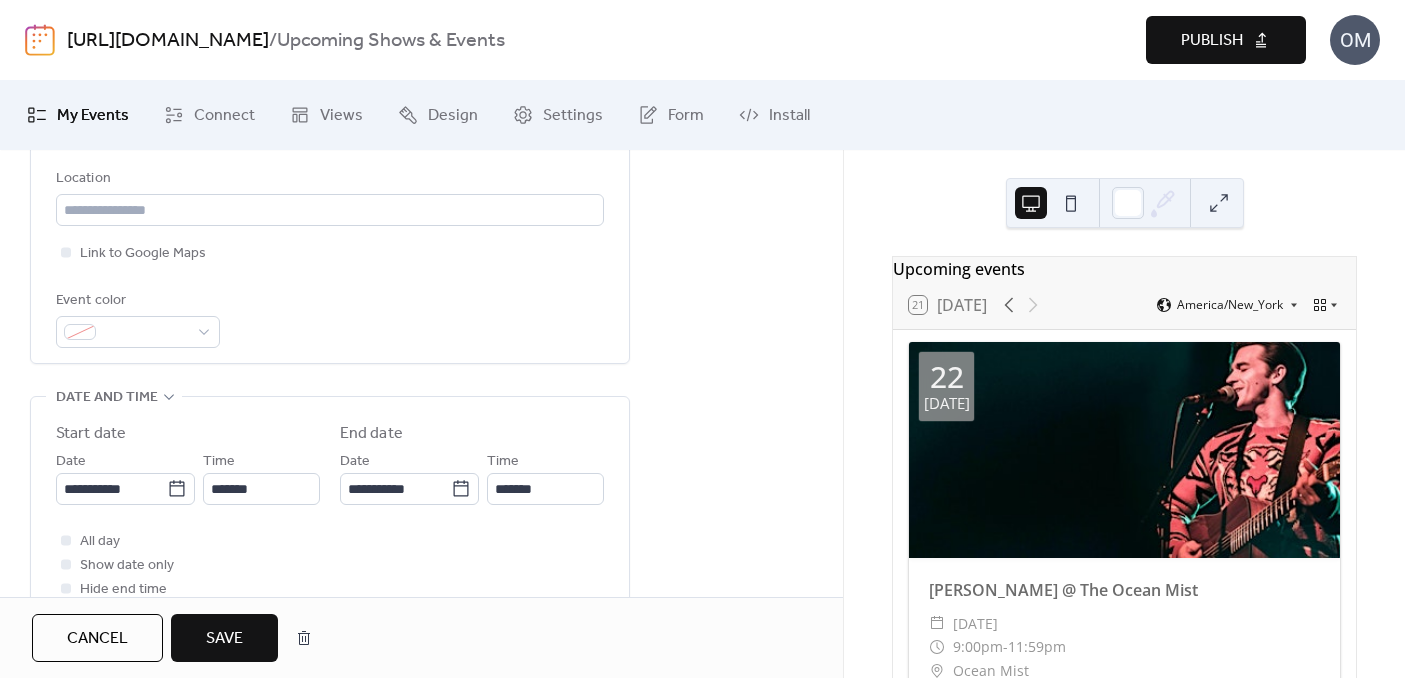 scroll, scrollTop: 484, scrollLeft: 0, axis: vertical 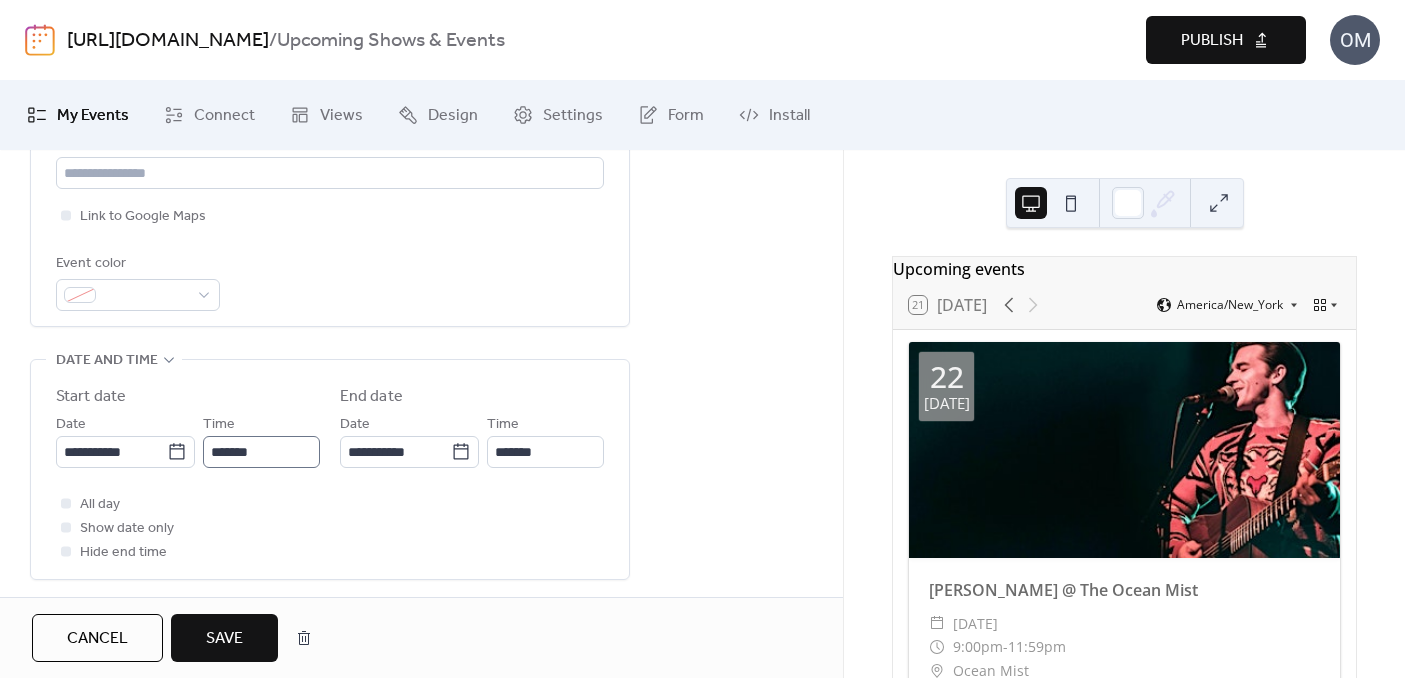 type on "**********" 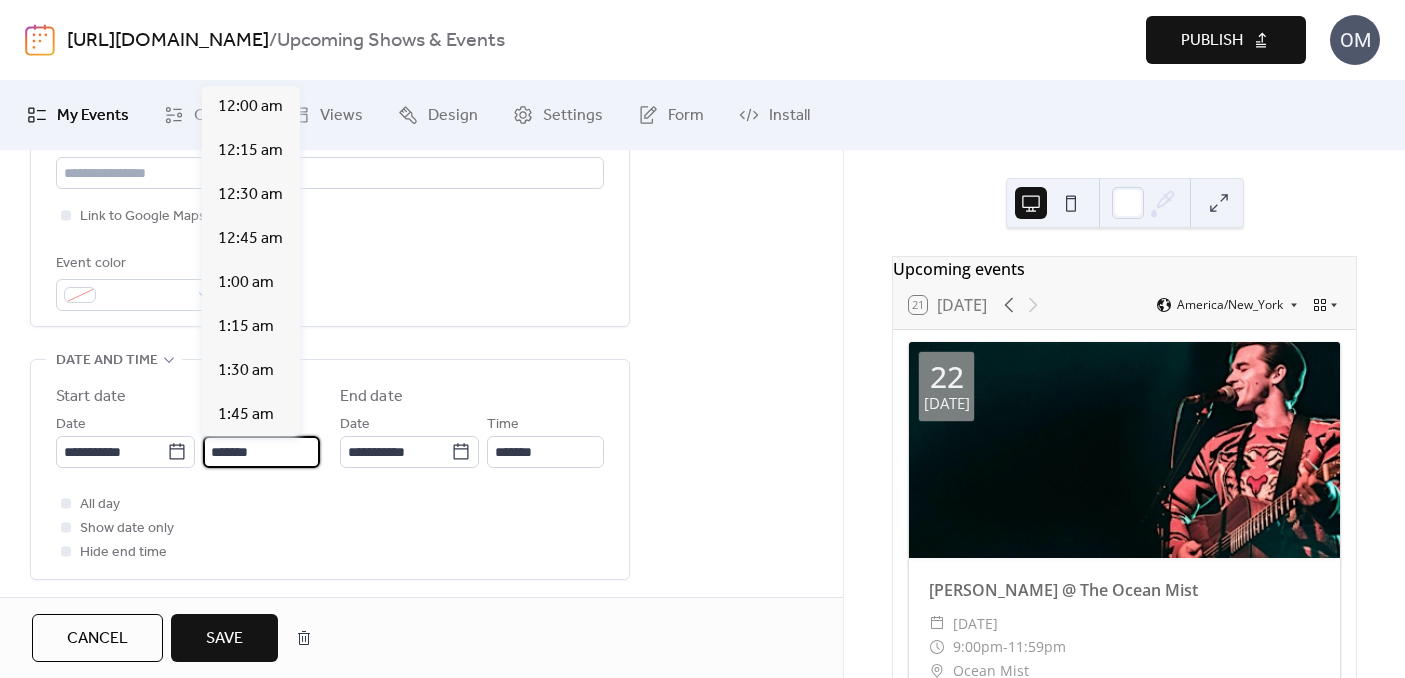 click on "*******" at bounding box center [261, 452] 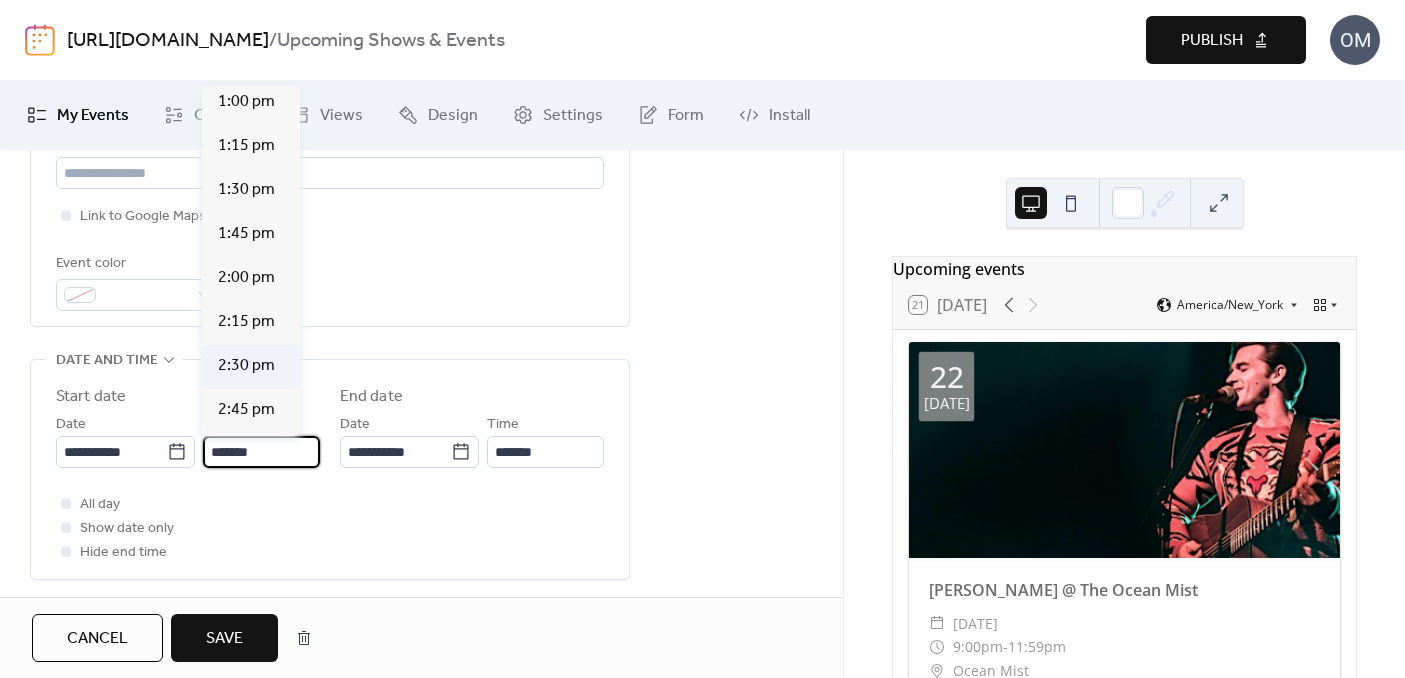 scroll, scrollTop: 2366, scrollLeft: 0, axis: vertical 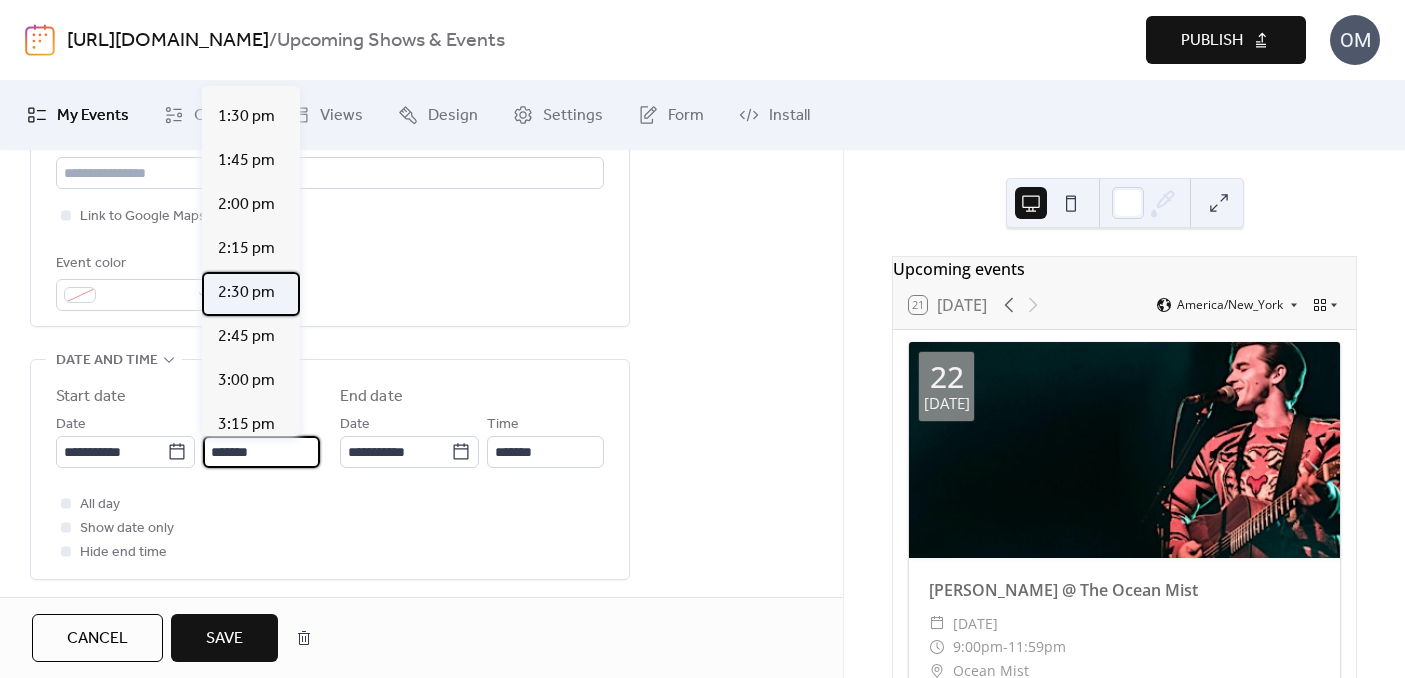 click on "2:30 pm" at bounding box center (246, 293) 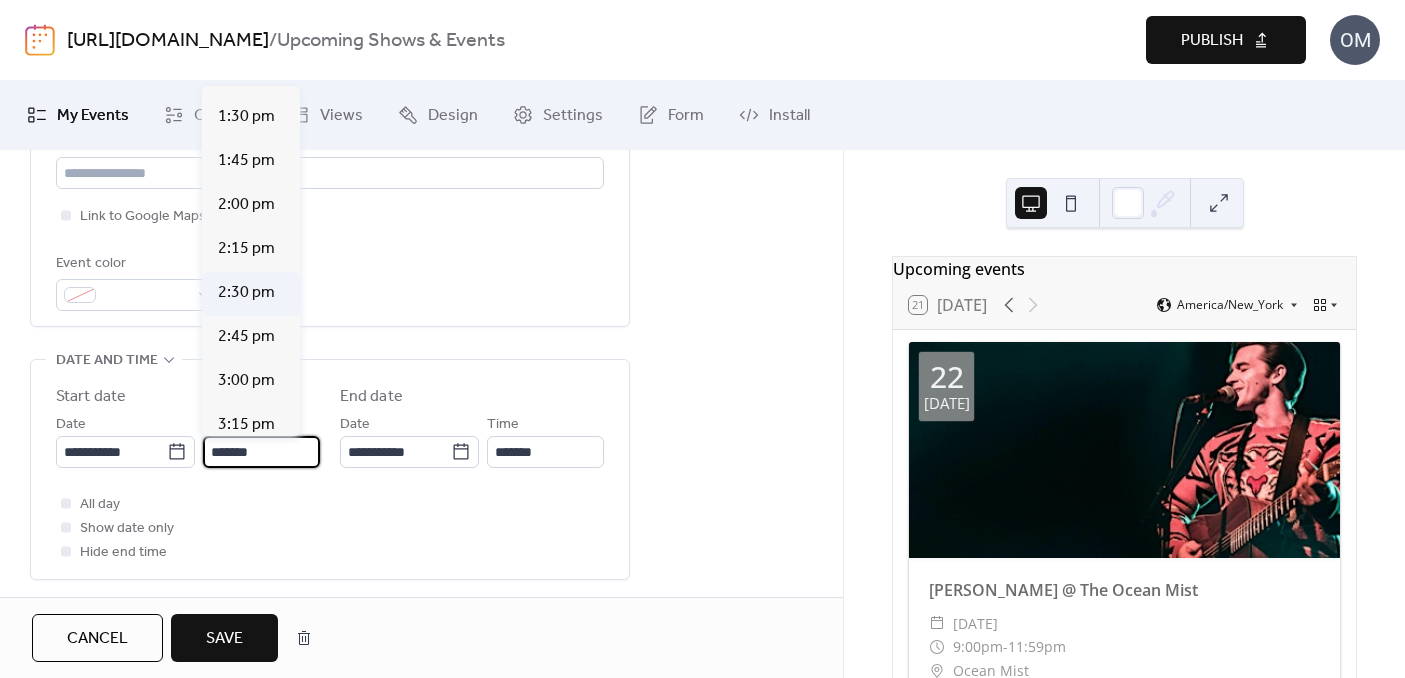type on "*******" 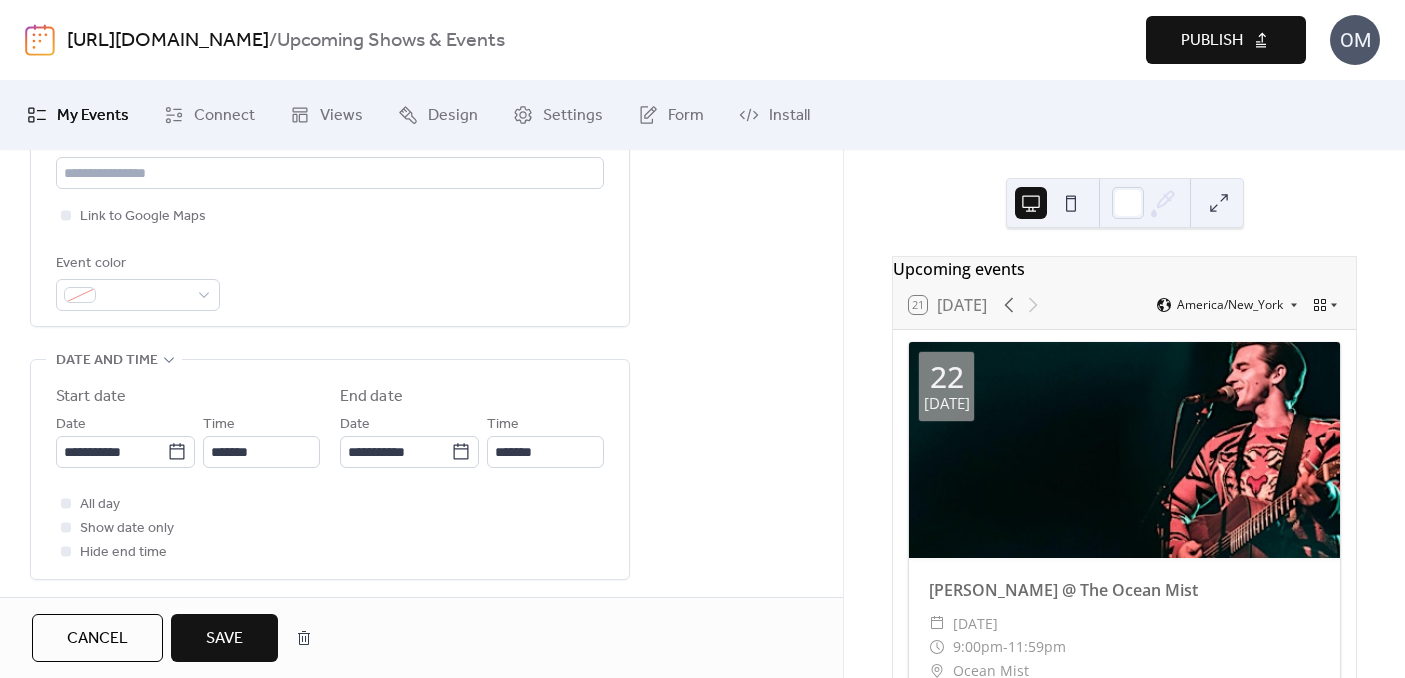 scroll, scrollTop: 645, scrollLeft: 0, axis: vertical 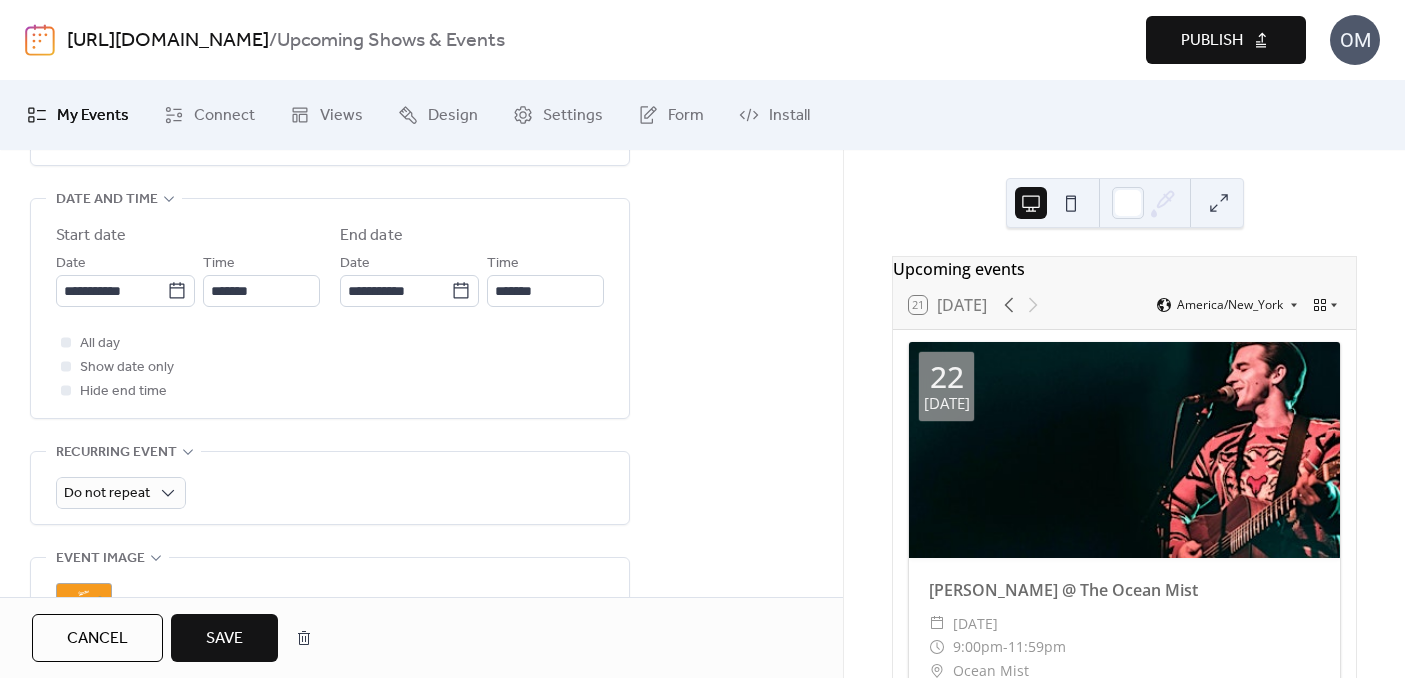 click on "Save" at bounding box center [224, 639] 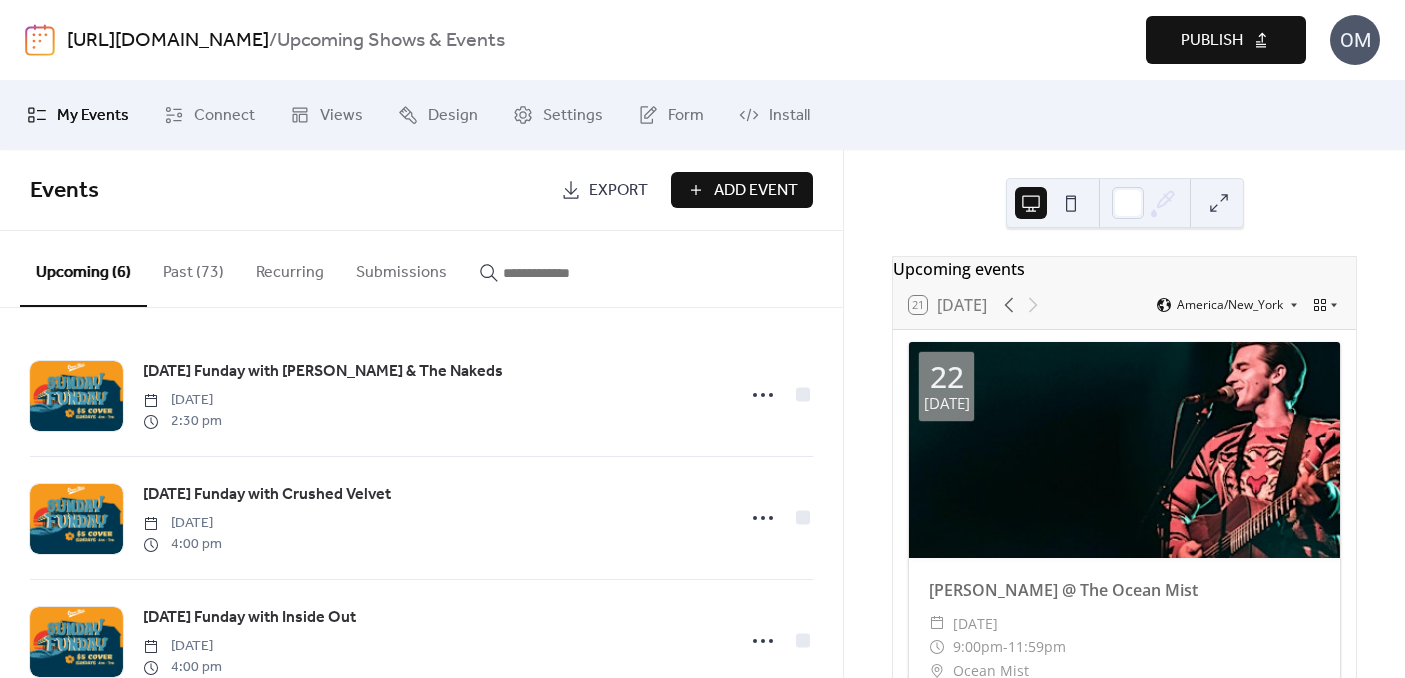 scroll, scrollTop: 0, scrollLeft: 0, axis: both 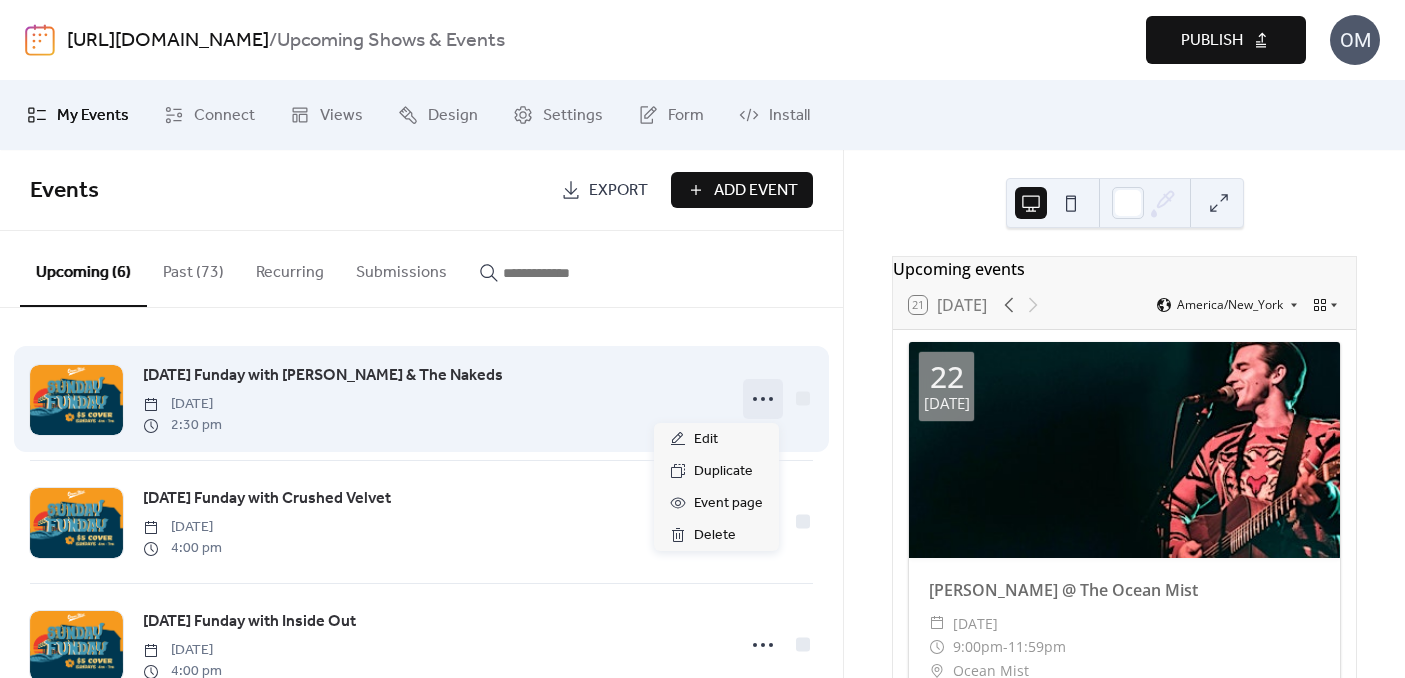 click 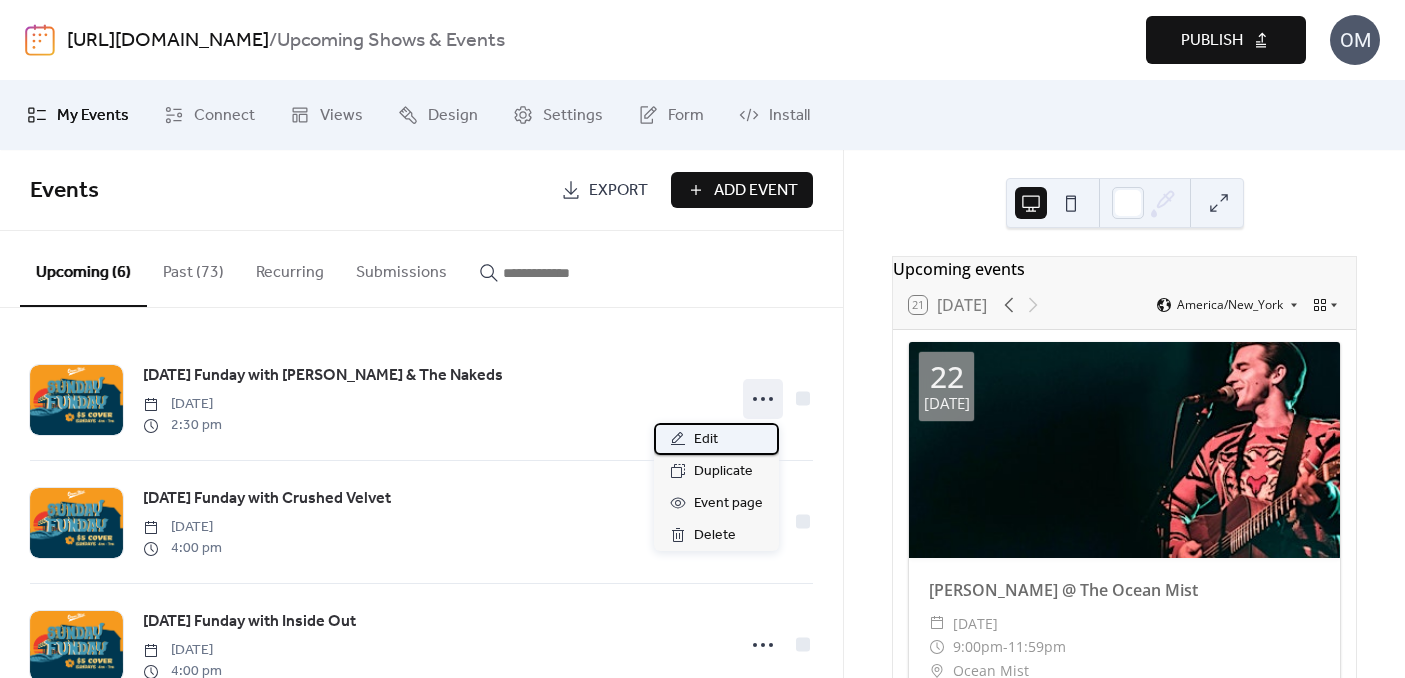 click on "Edit" at bounding box center [706, 440] 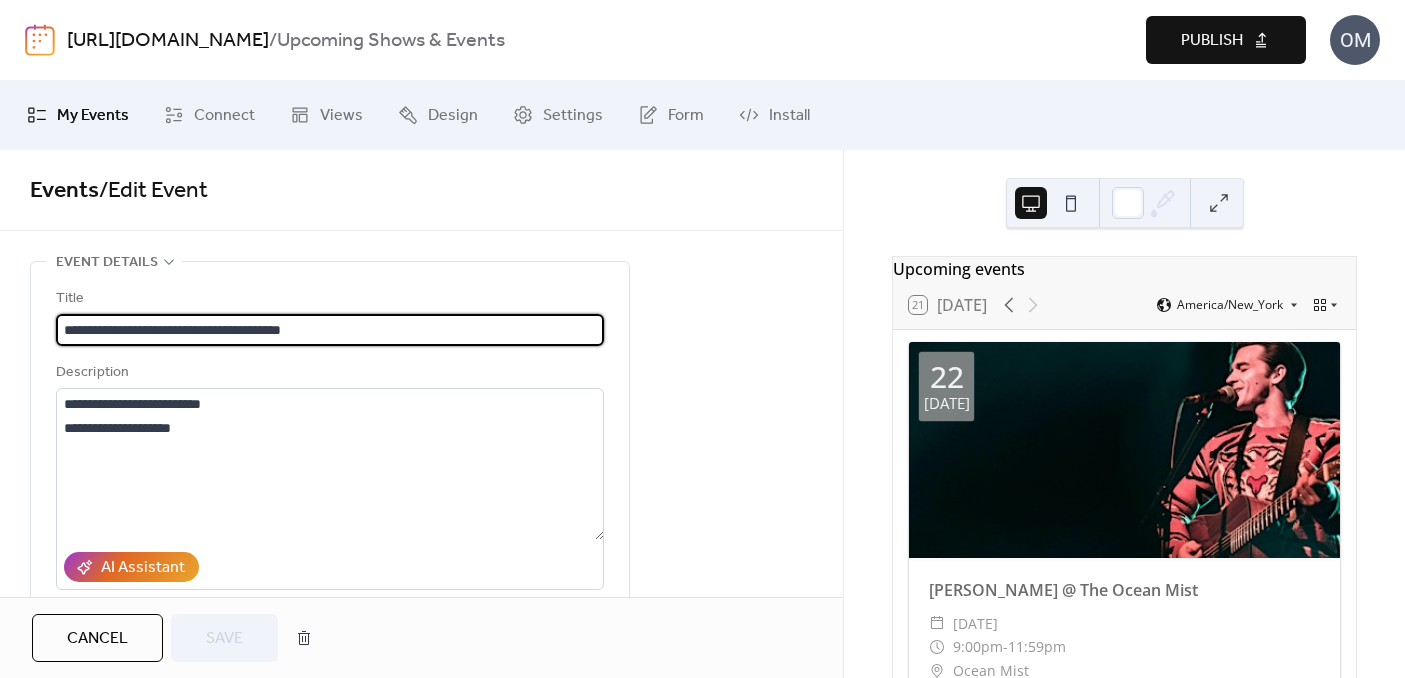 click on "**********" at bounding box center (330, 330) 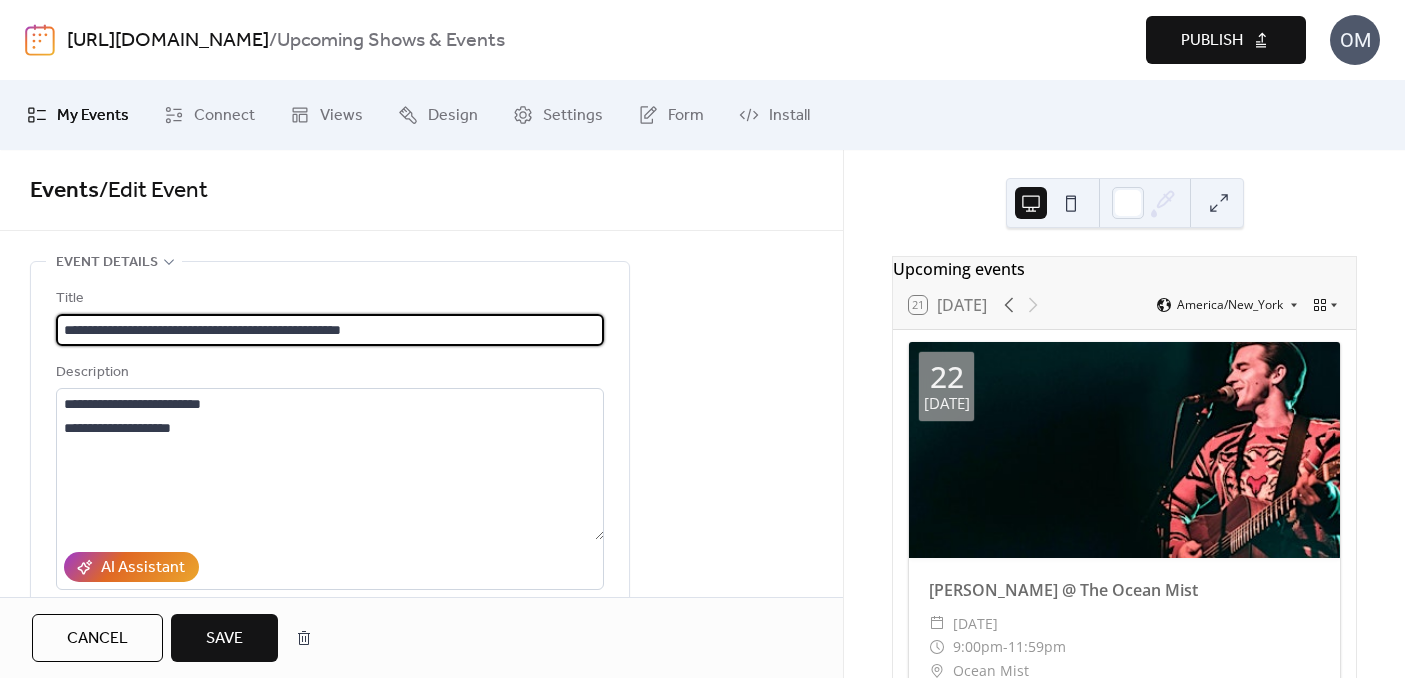 type on "**********" 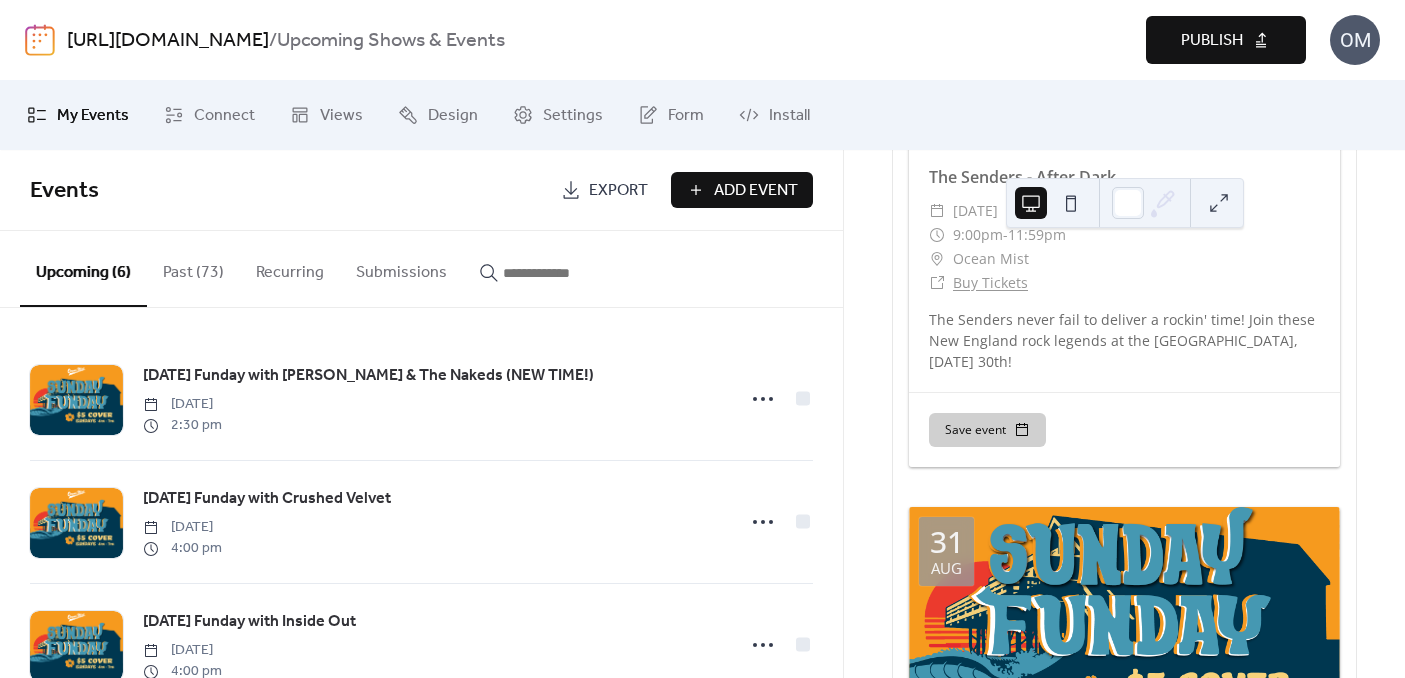 scroll, scrollTop: 21256, scrollLeft: 0, axis: vertical 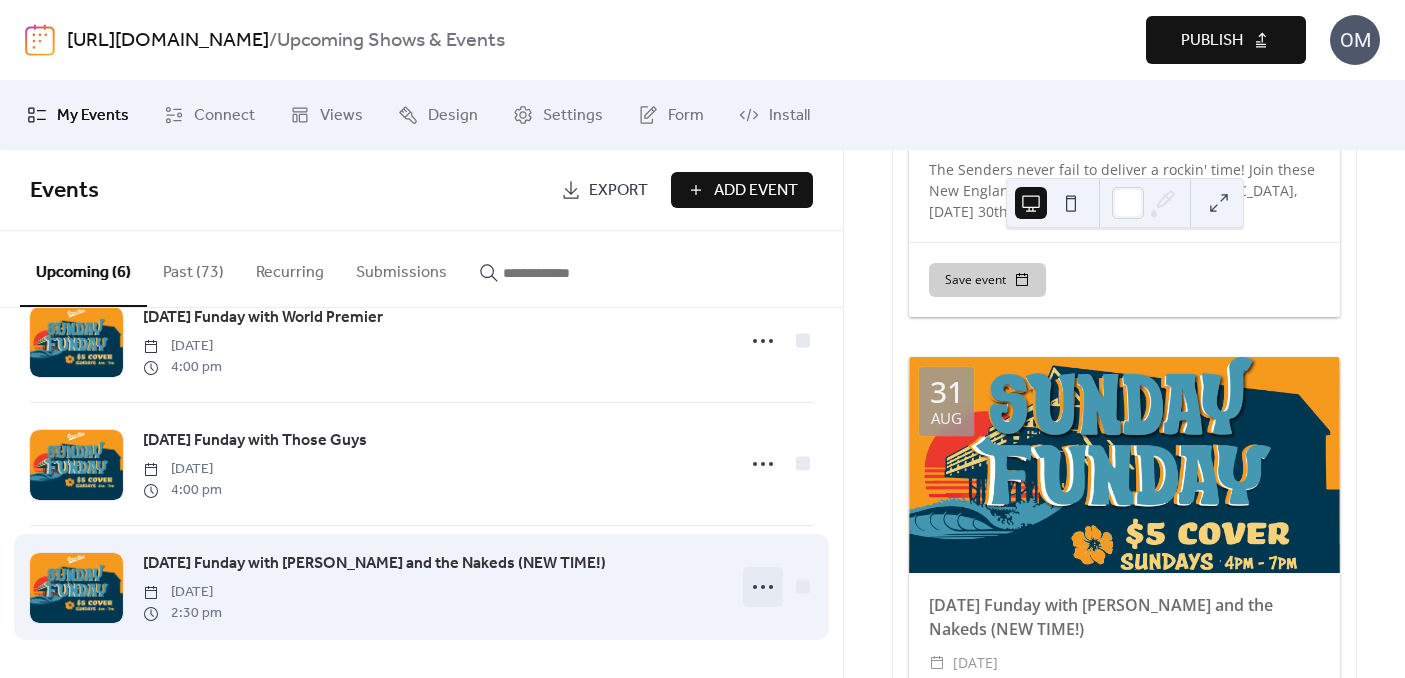 click 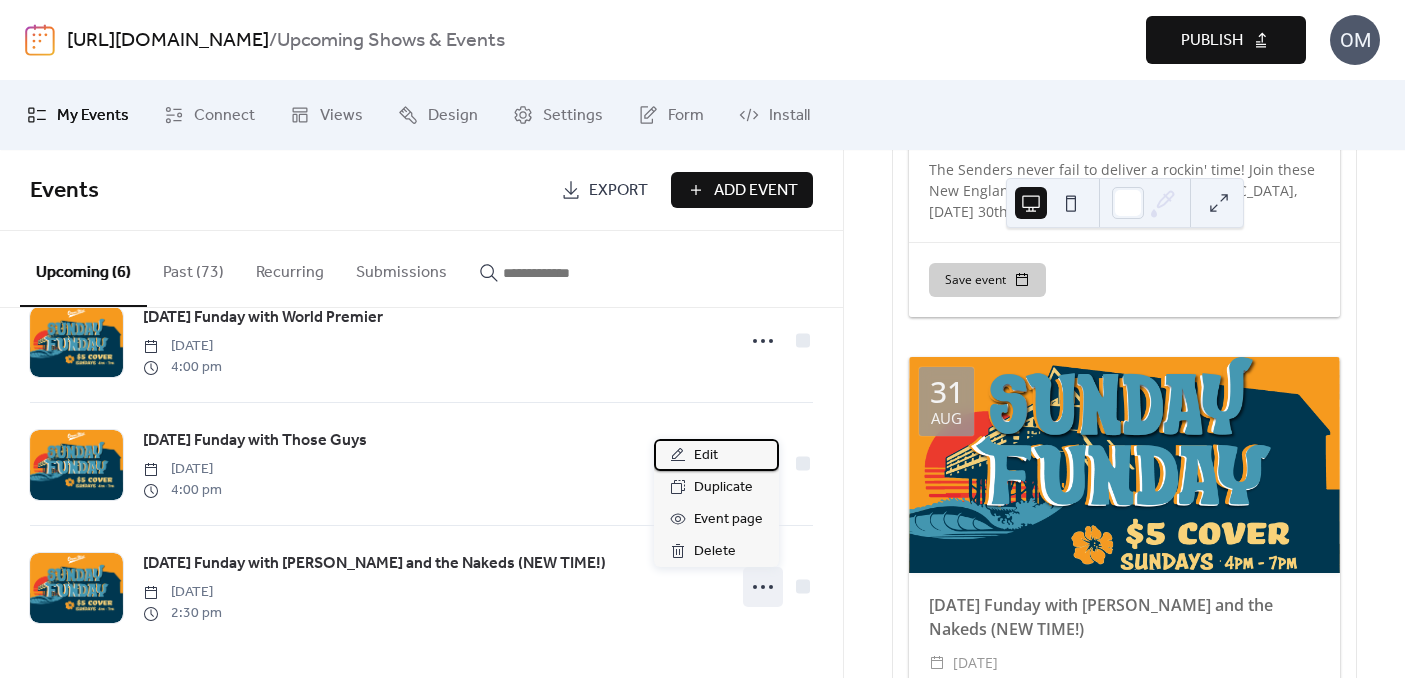 click on "Edit" at bounding box center (706, 456) 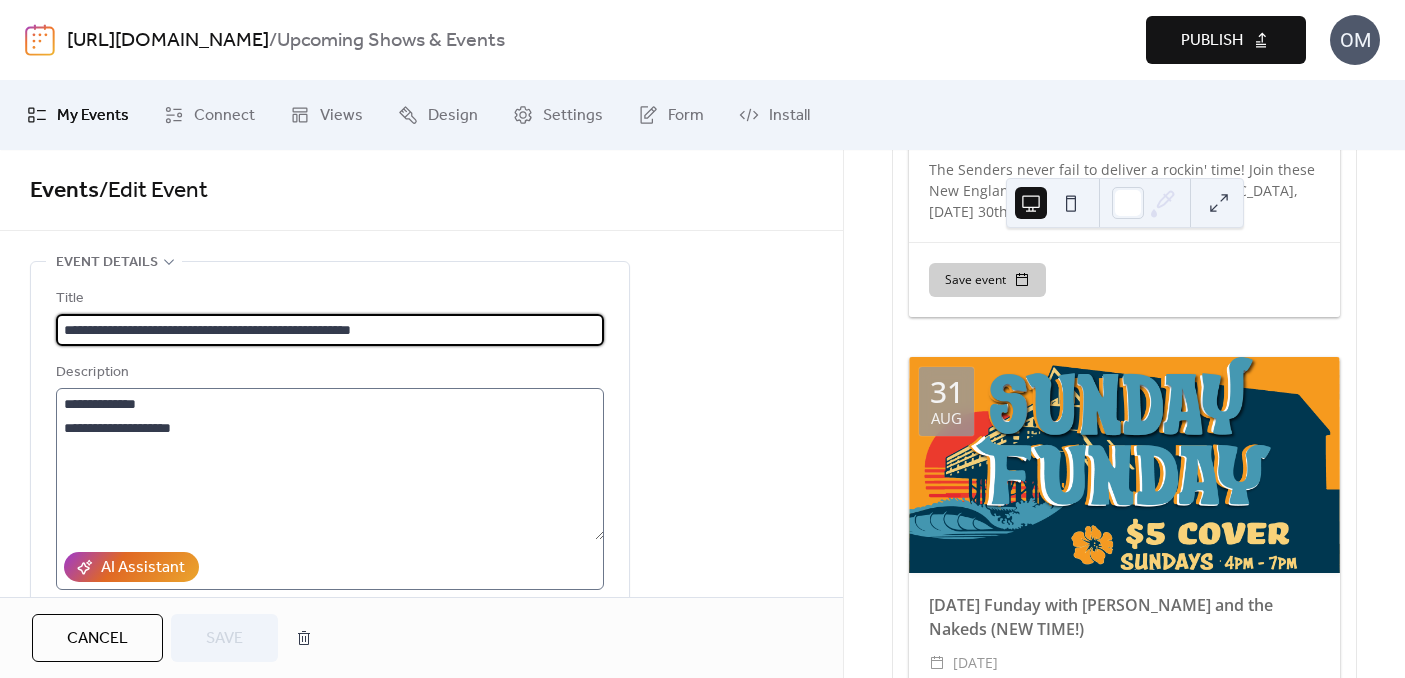 scroll, scrollTop: 4, scrollLeft: 0, axis: vertical 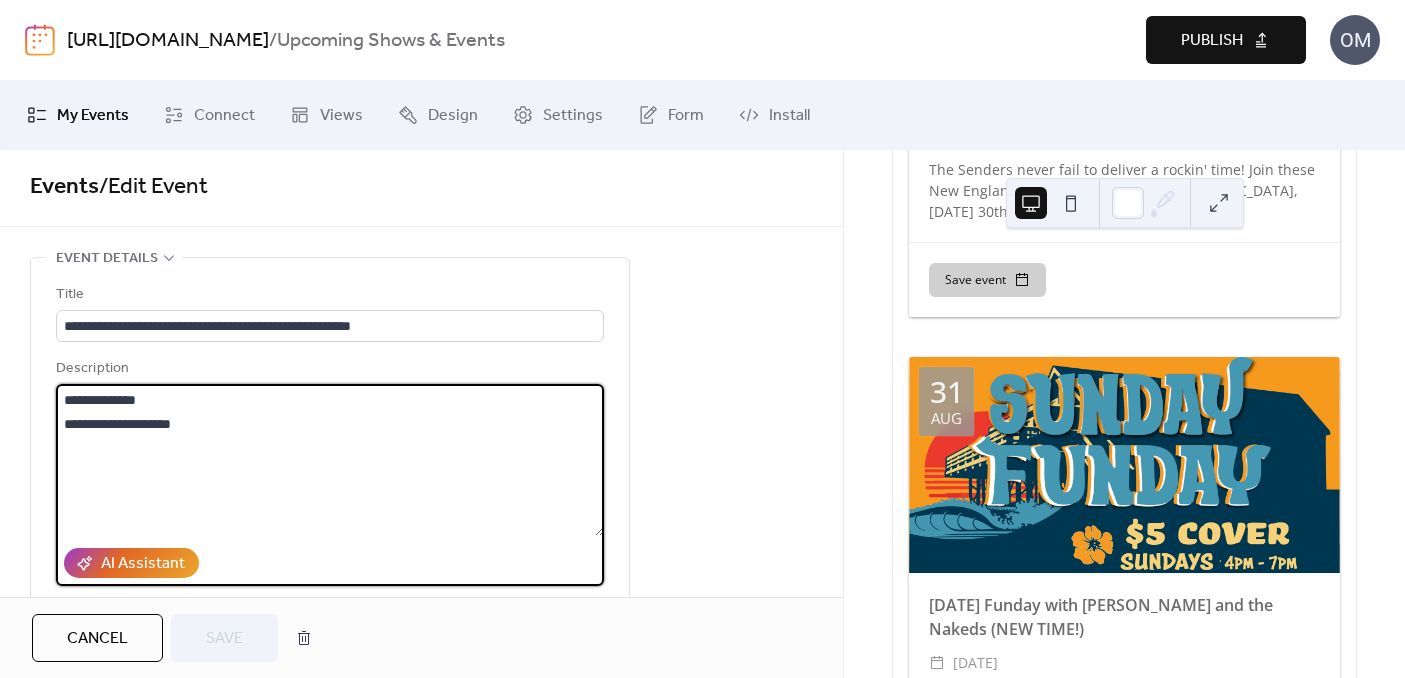 click on "**********" at bounding box center [330, 460] 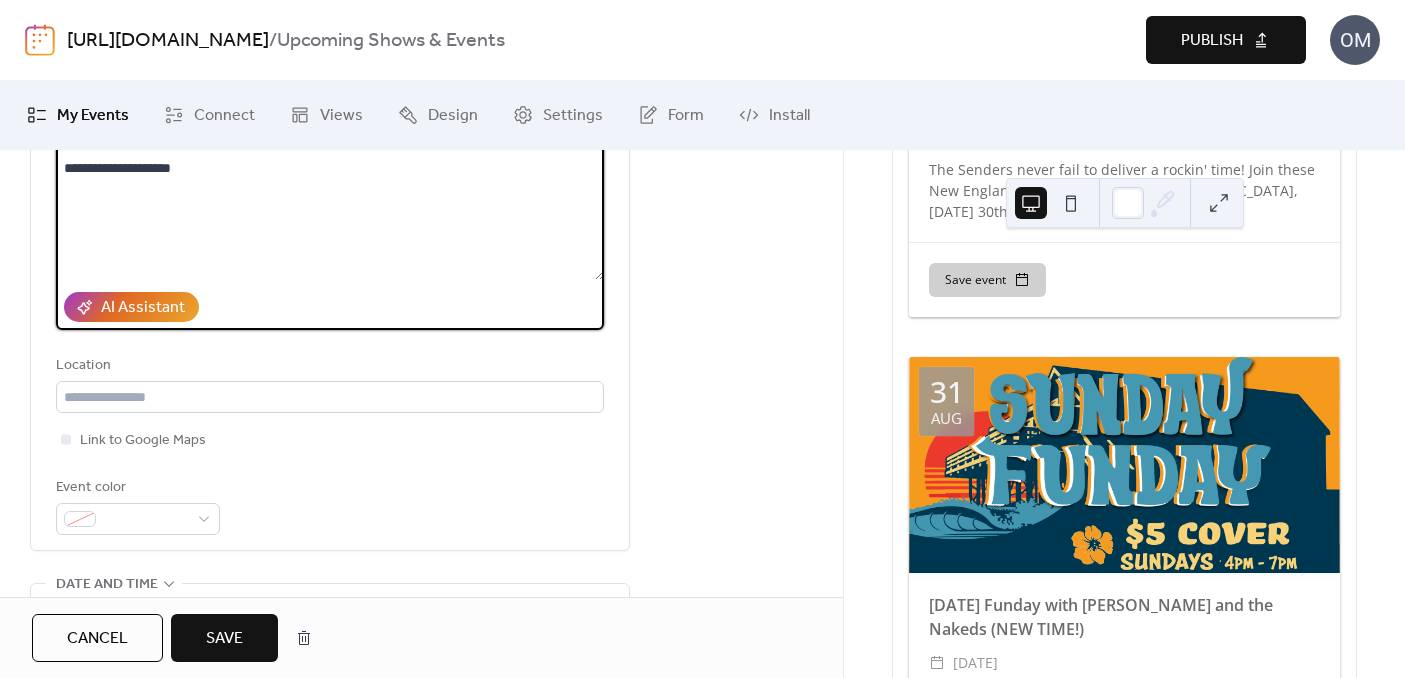 scroll, scrollTop: 0, scrollLeft: 0, axis: both 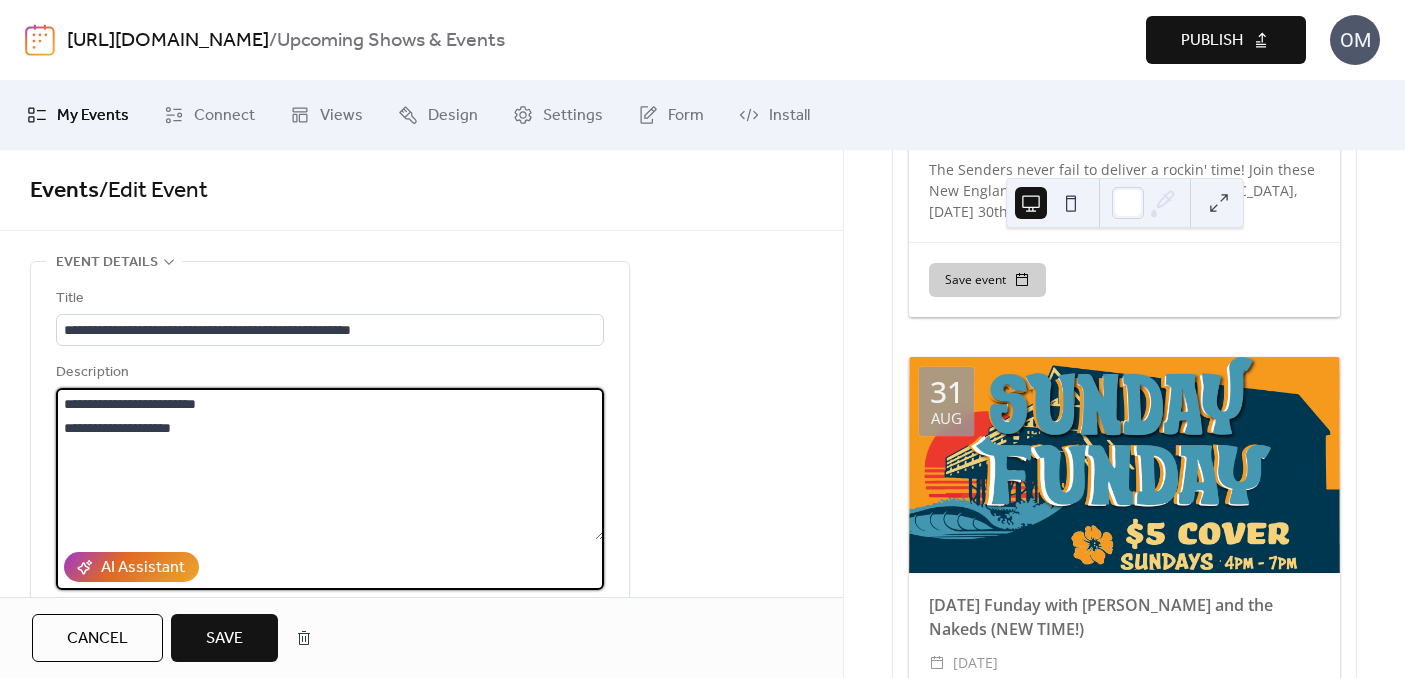 type on "**********" 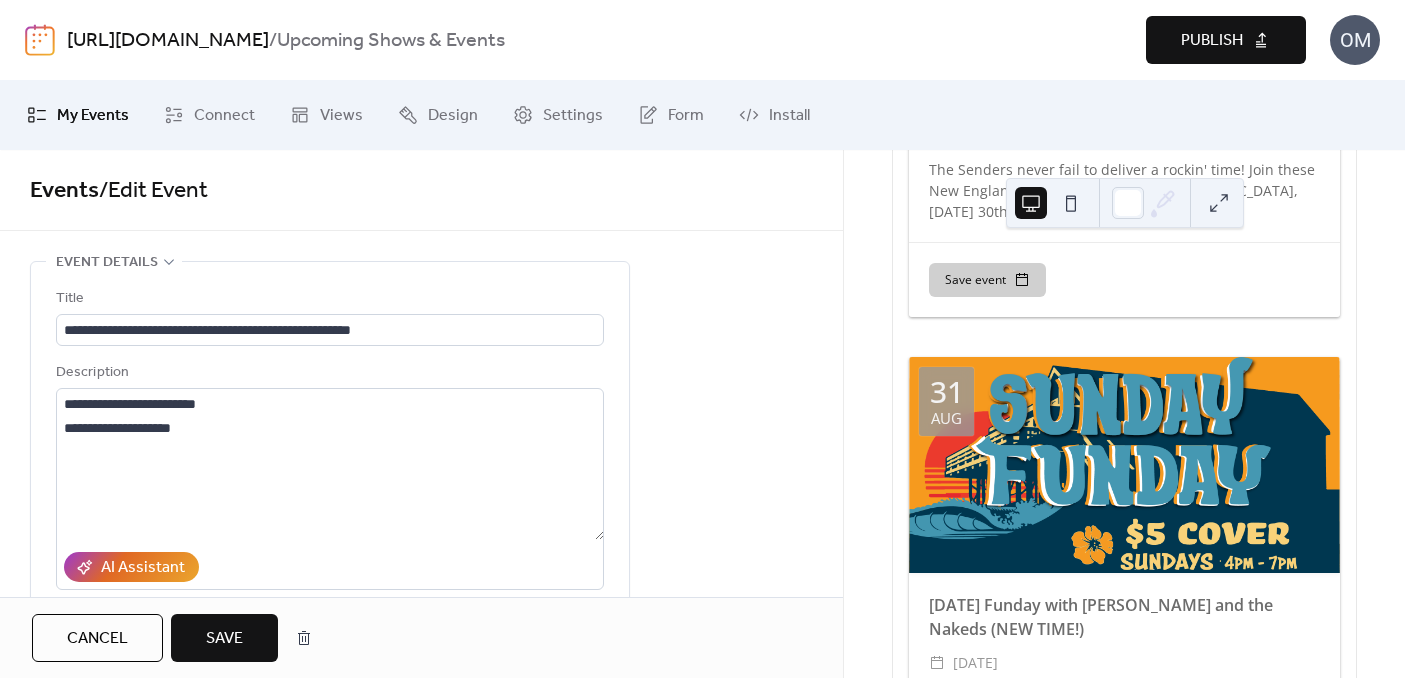 click on "Save" at bounding box center (224, 638) 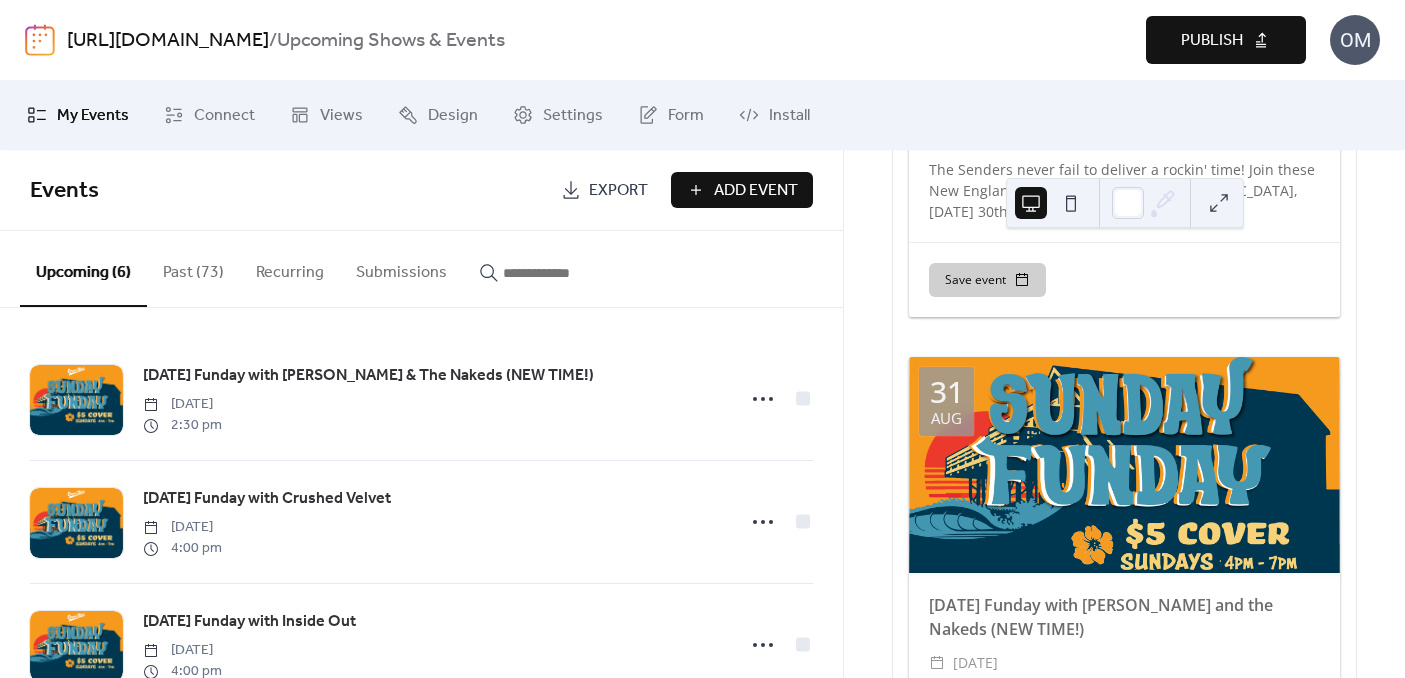 scroll, scrollTop: 19981, scrollLeft: 0, axis: vertical 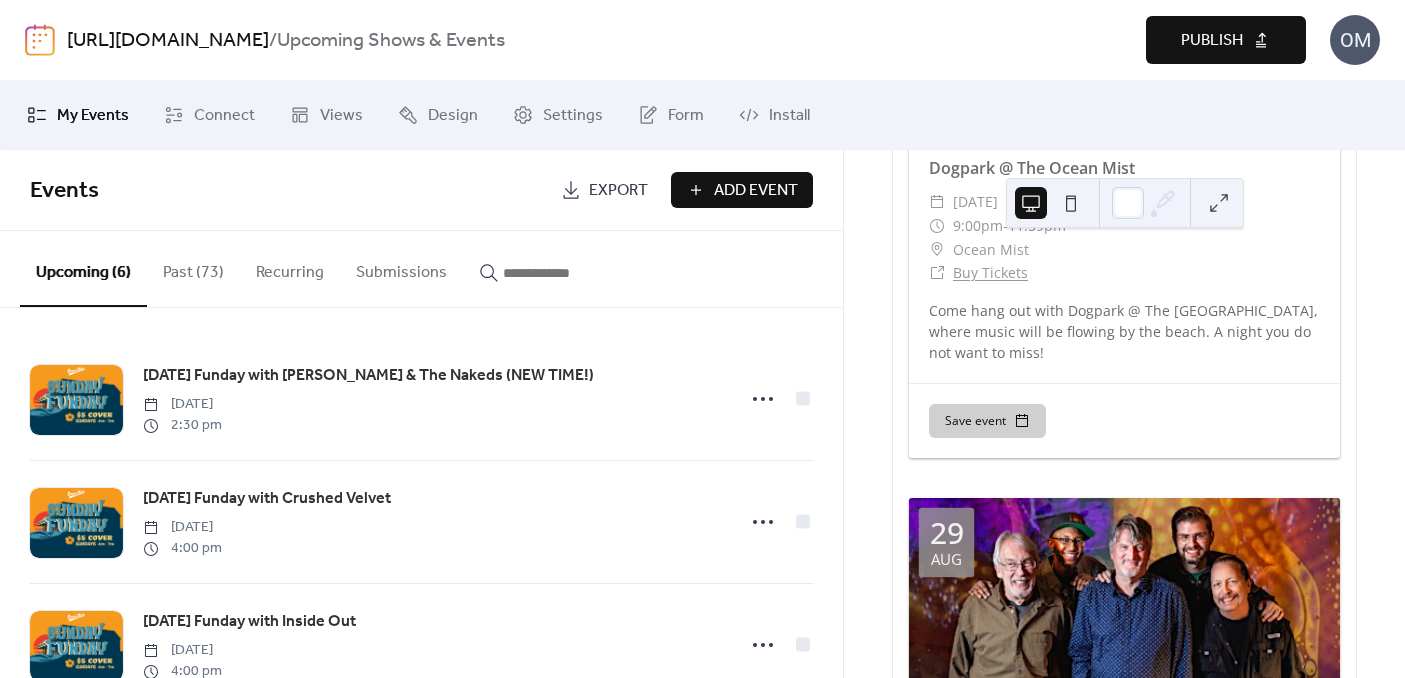 click on "Publish" at bounding box center (1212, 41) 